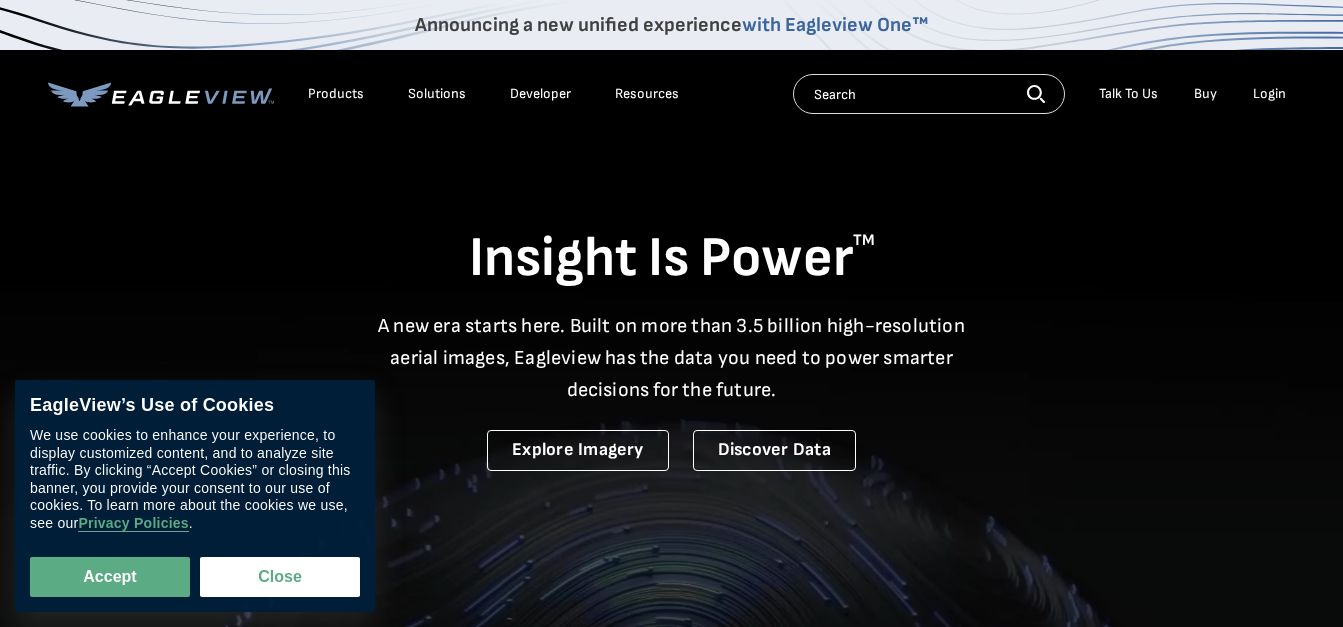 scroll, scrollTop: 0, scrollLeft: 0, axis: both 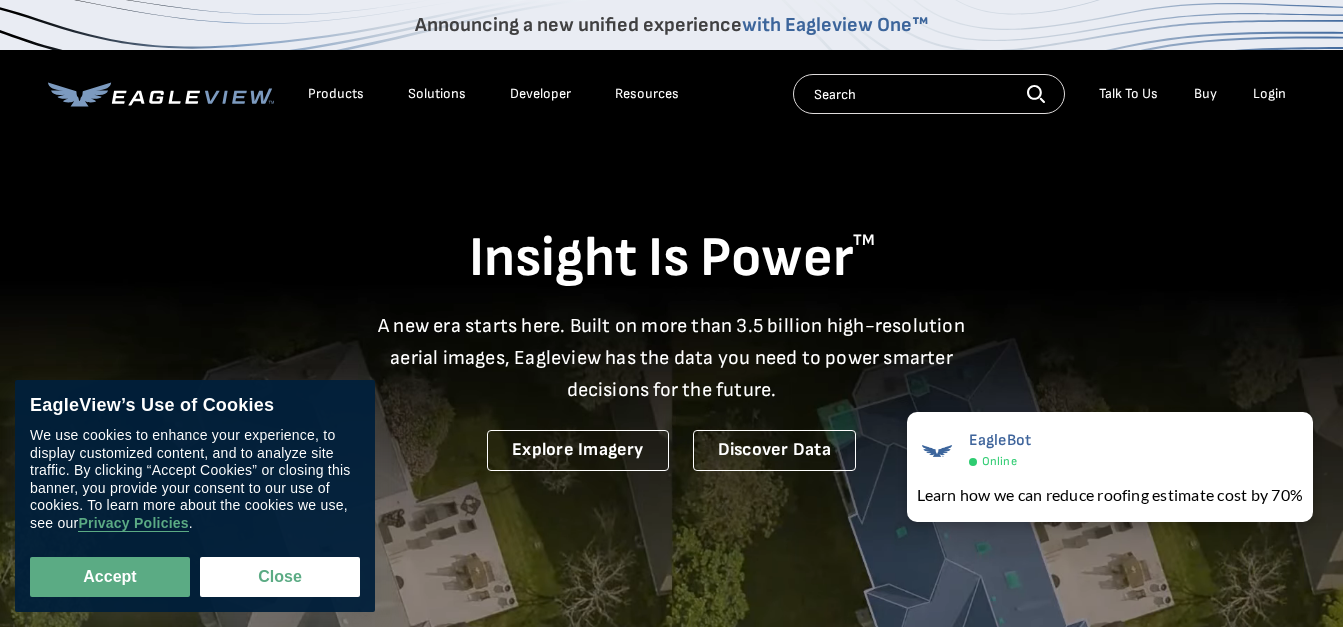 click on "Login" at bounding box center [1269, 94] 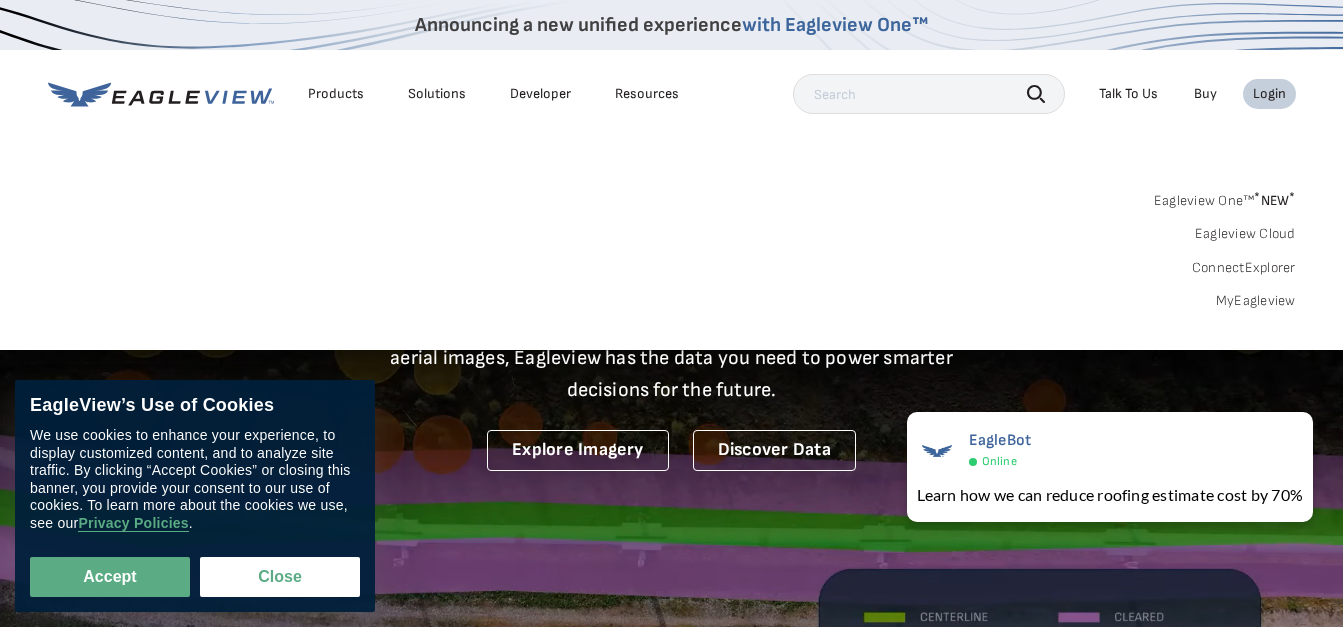 click on "MyEagleview" at bounding box center [1256, 301] 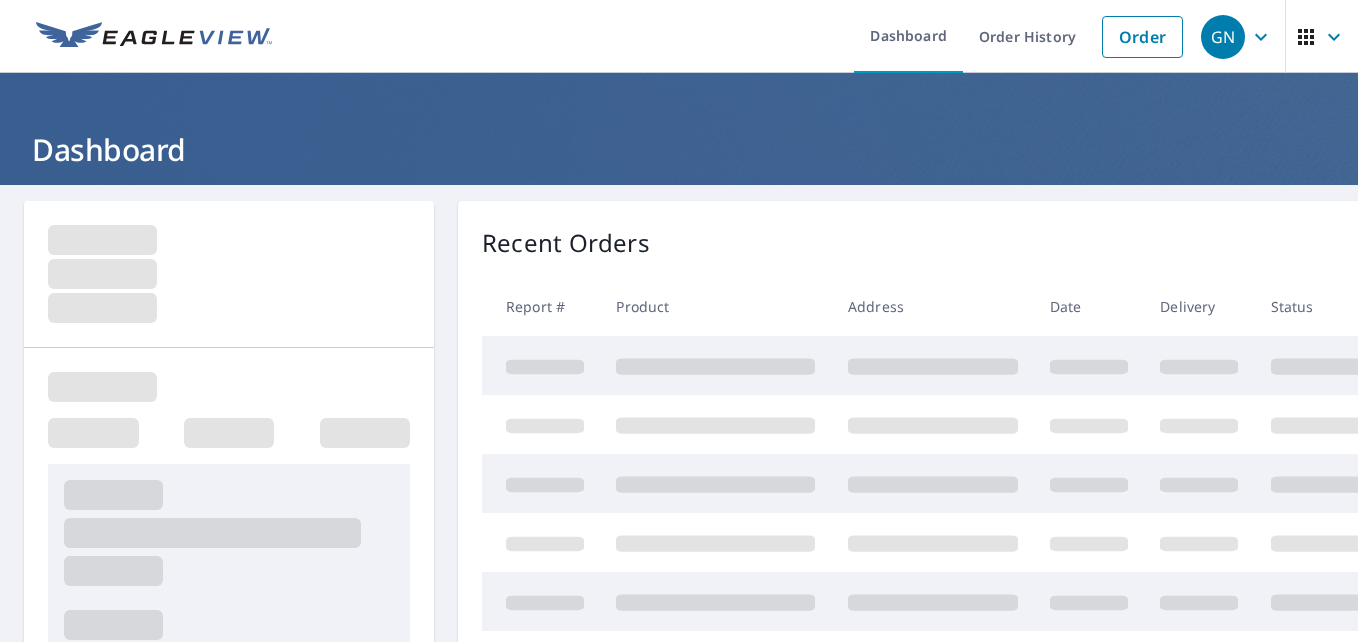 scroll, scrollTop: 0, scrollLeft: 0, axis: both 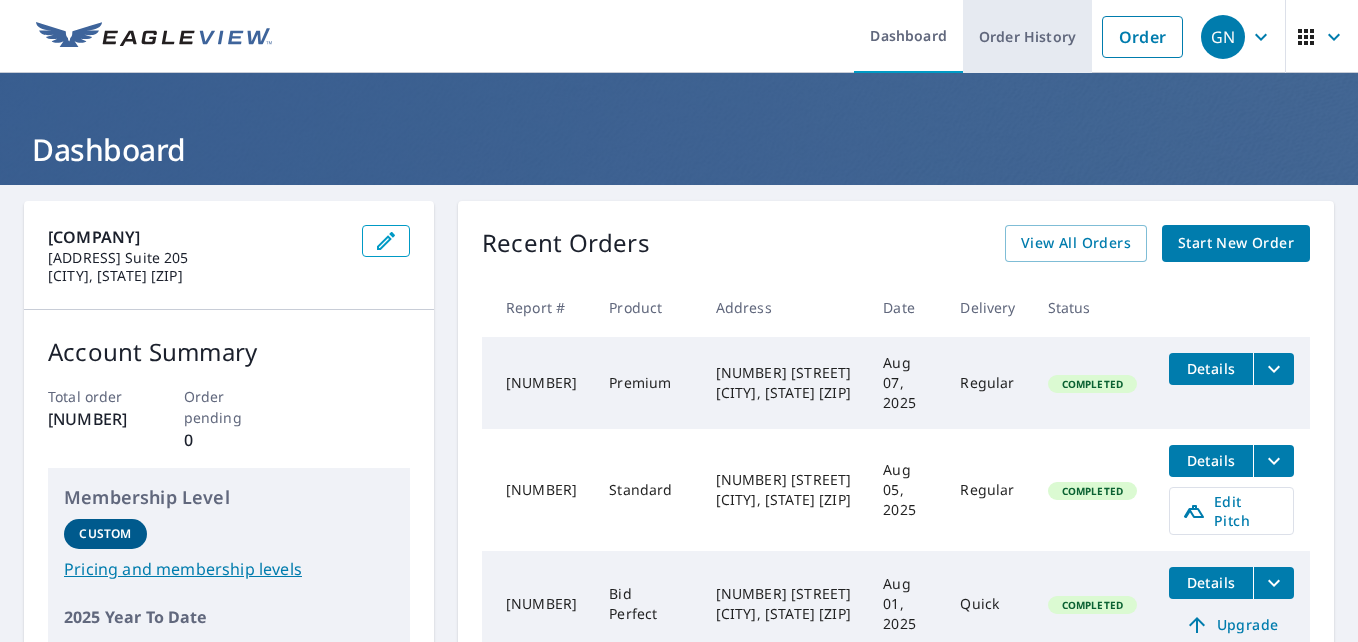 click on "Order History" at bounding box center [1027, 36] 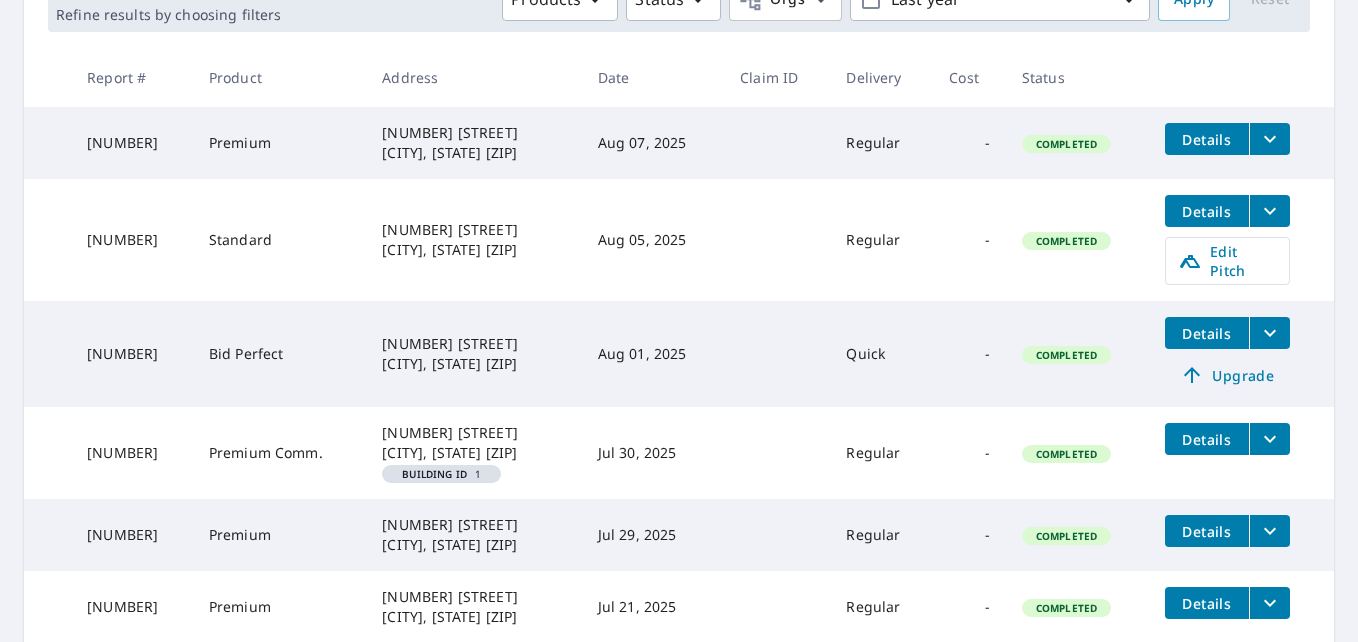 scroll, scrollTop: 351, scrollLeft: 0, axis: vertical 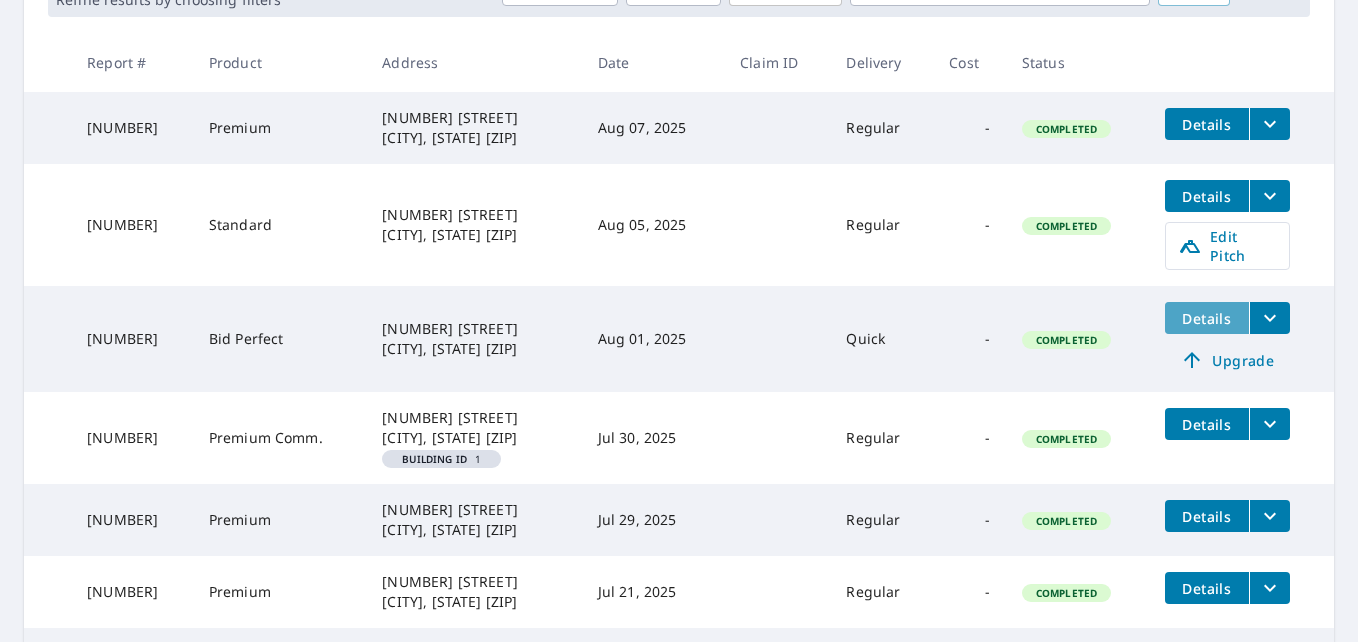 click on "Details" at bounding box center (1207, 318) 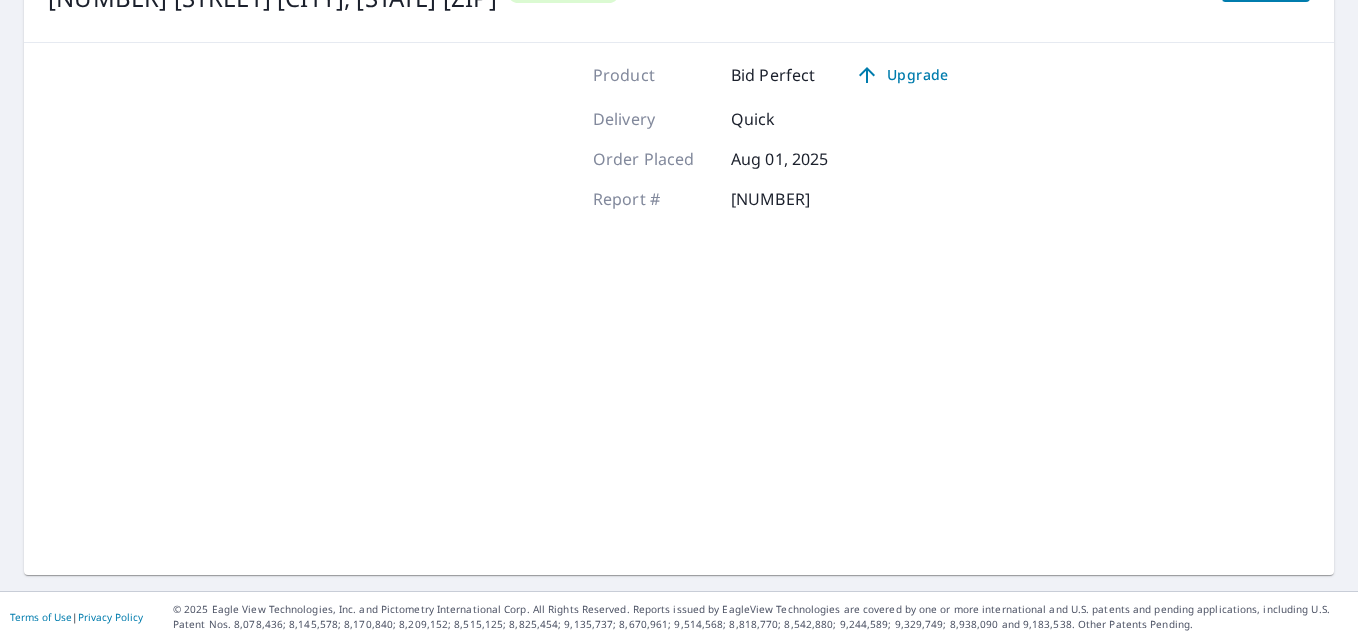 scroll, scrollTop: 292, scrollLeft: 0, axis: vertical 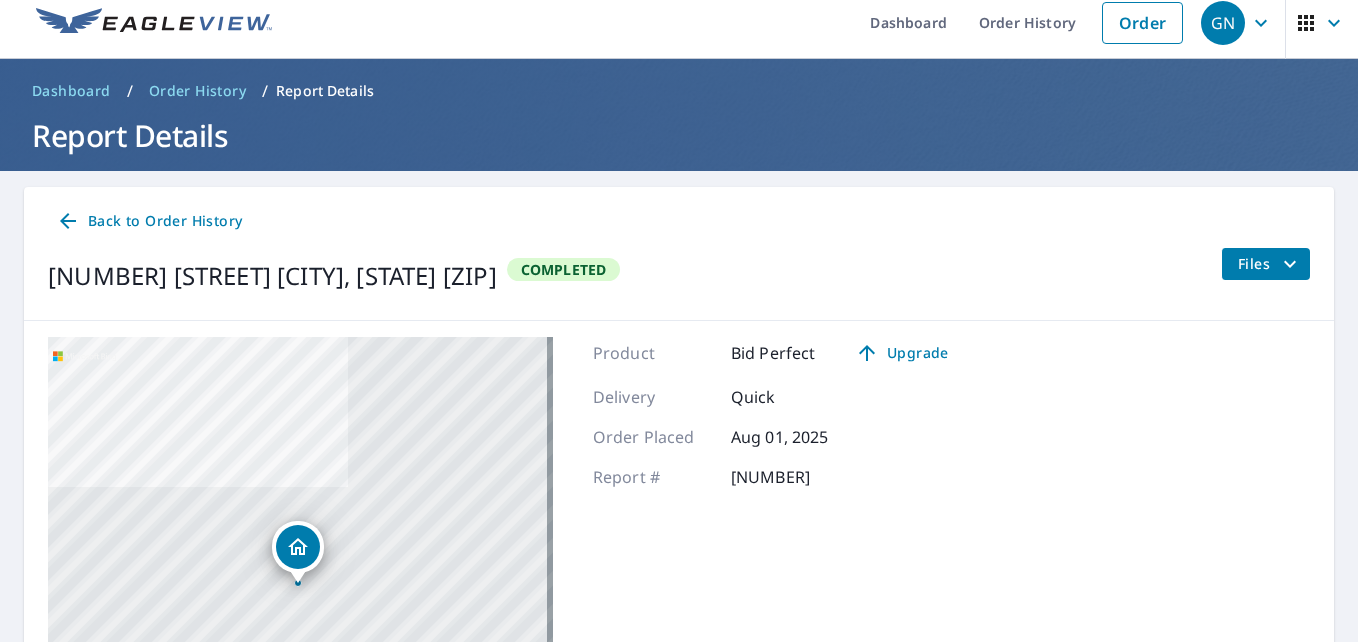 click 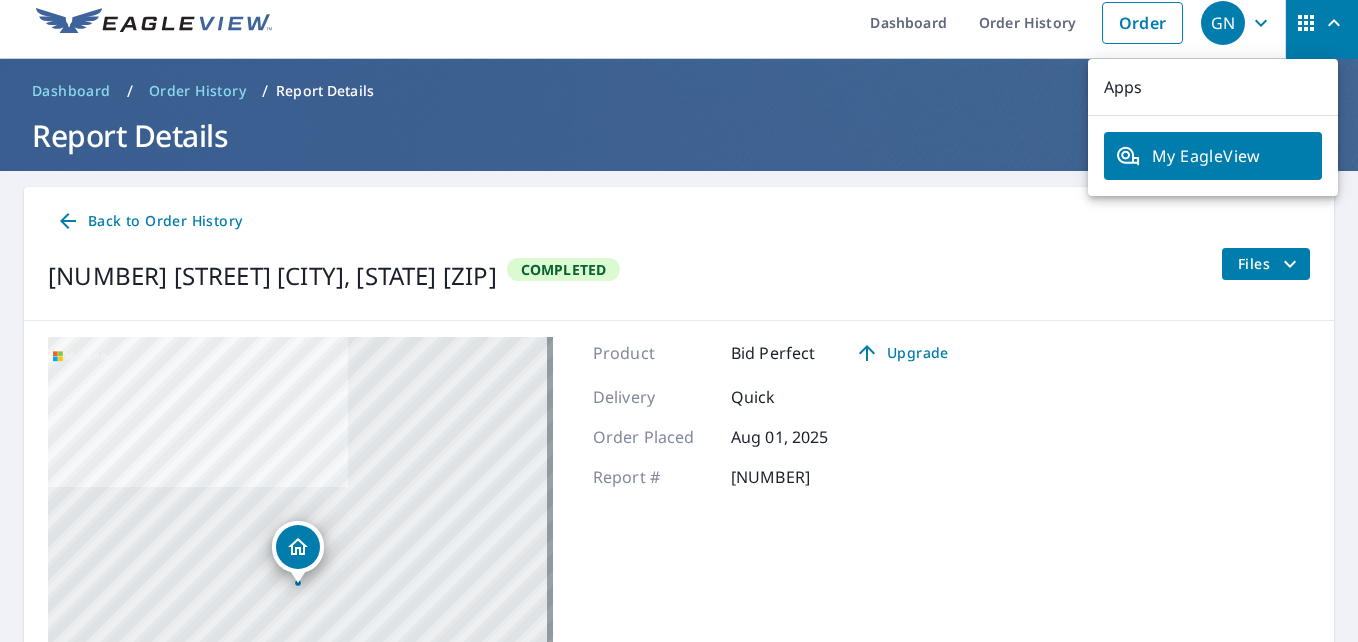 click 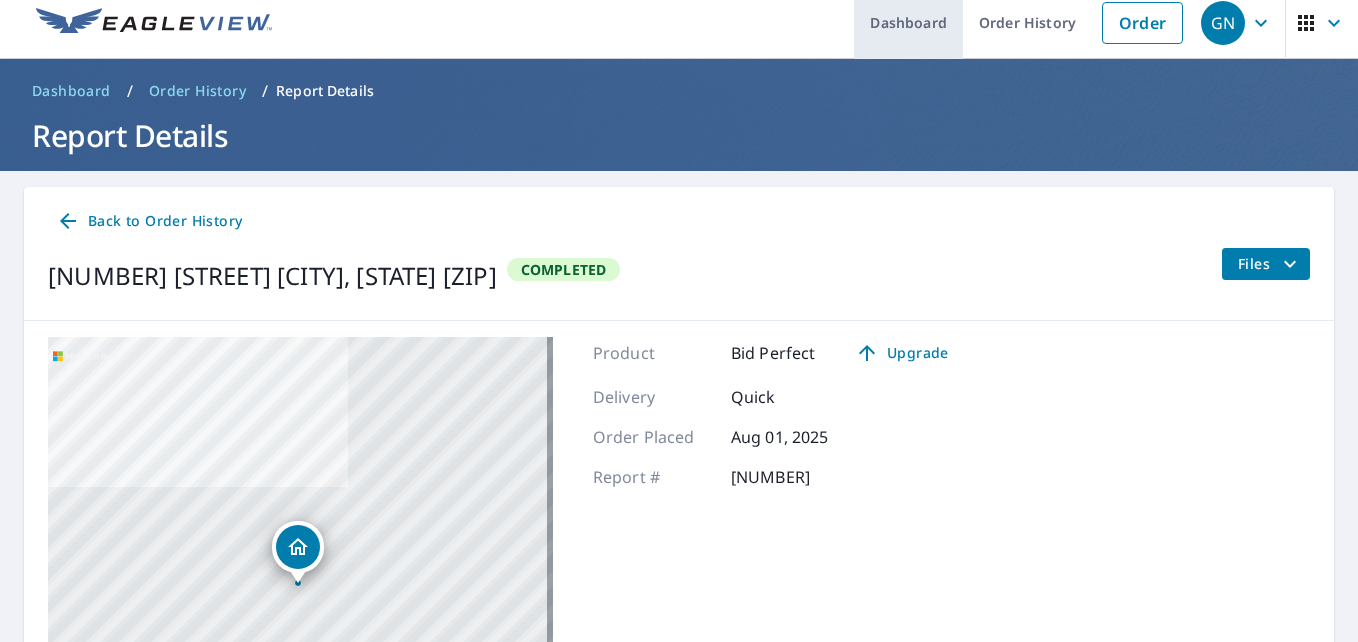 click on "Dashboard" at bounding box center [908, 22] 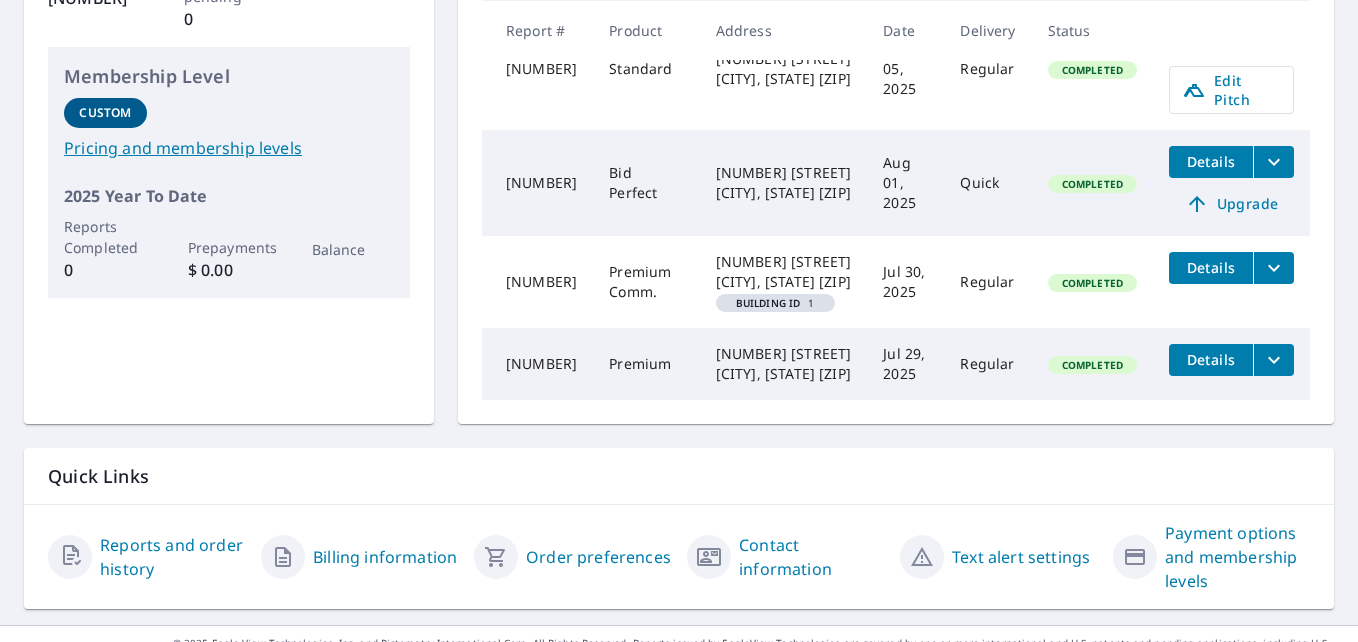 scroll, scrollTop: 461, scrollLeft: 0, axis: vertical 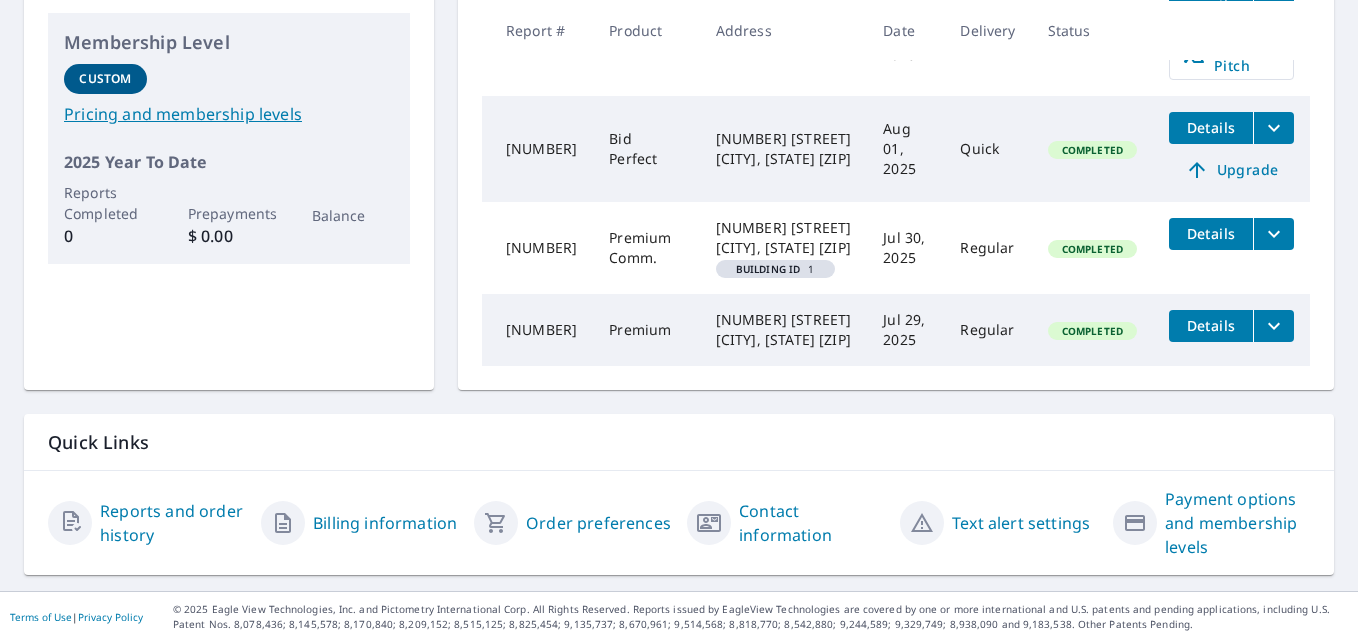 click on "Contact information" at bounding box center [811, 523] 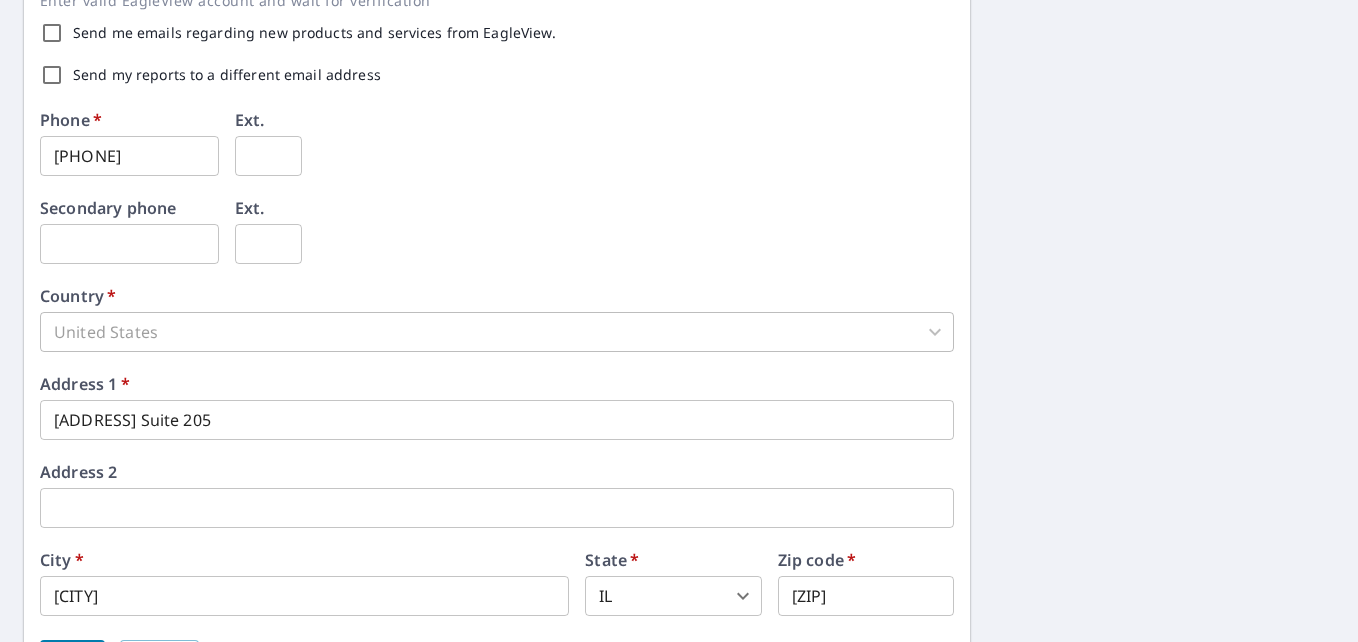 scroll, scrollTop: 766, scrollLeft: 0, axis: vertical 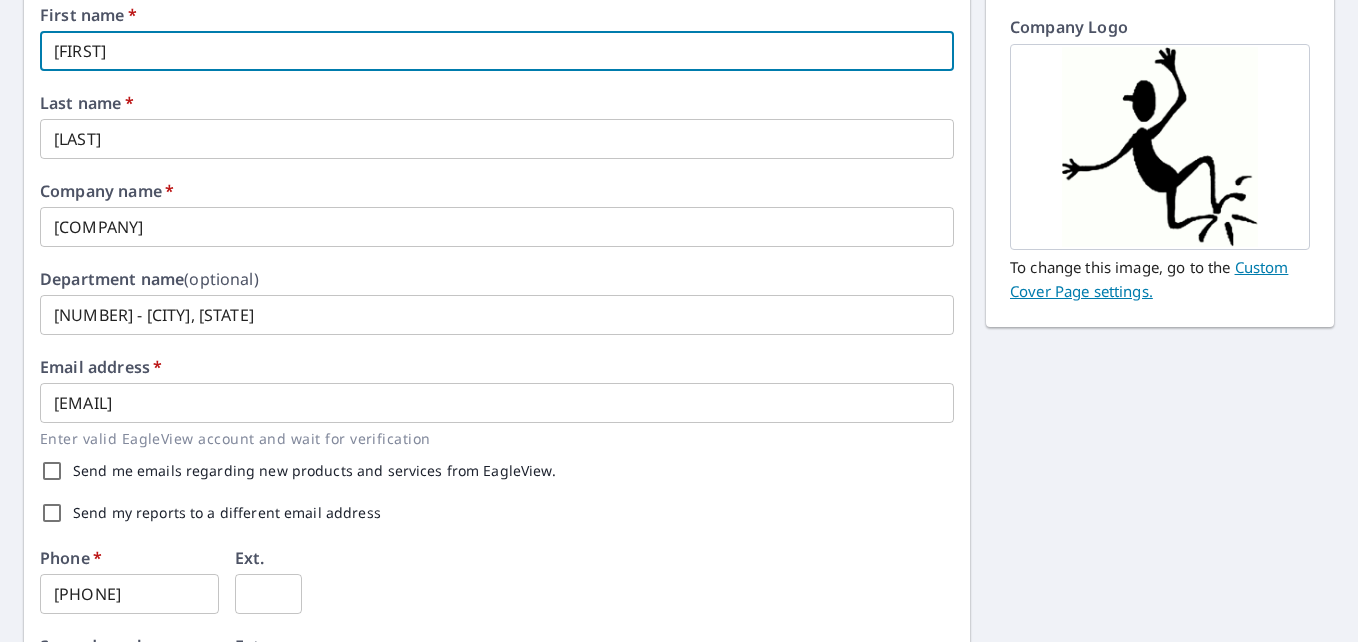 drag, startPoint x: 190, startPoint y: 50, endPoint x: -4, endPoint y: 58, distance: 194.16487 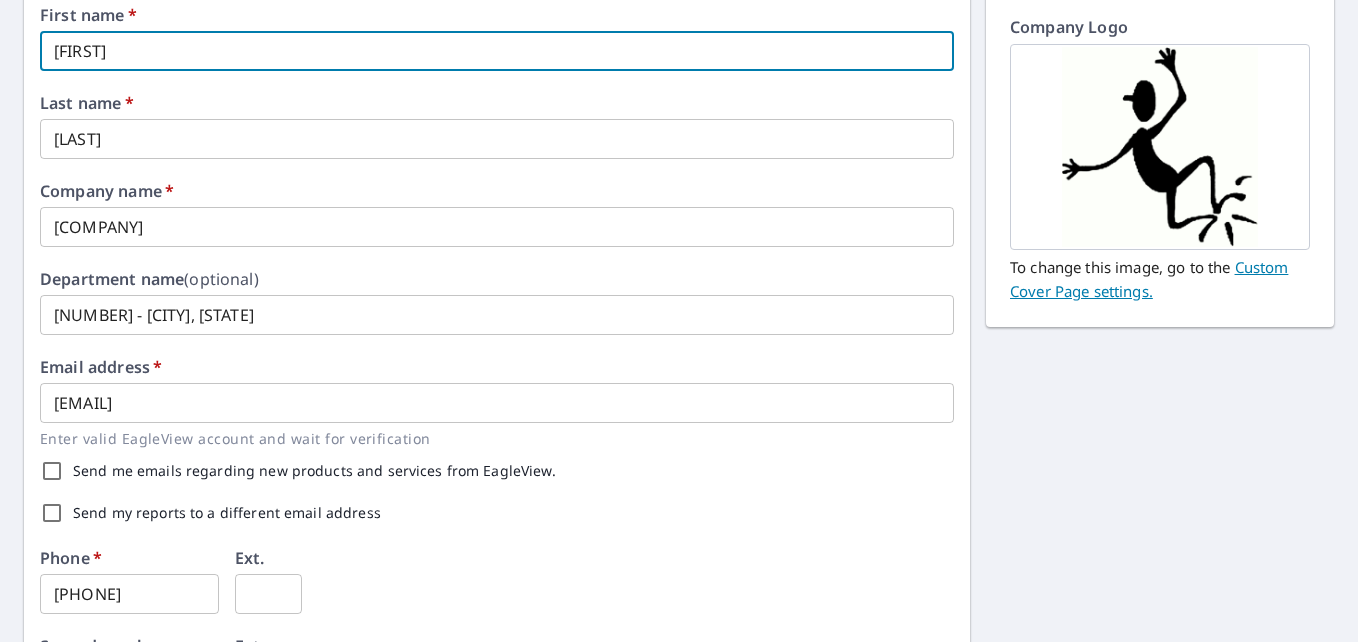 type on "Casey" 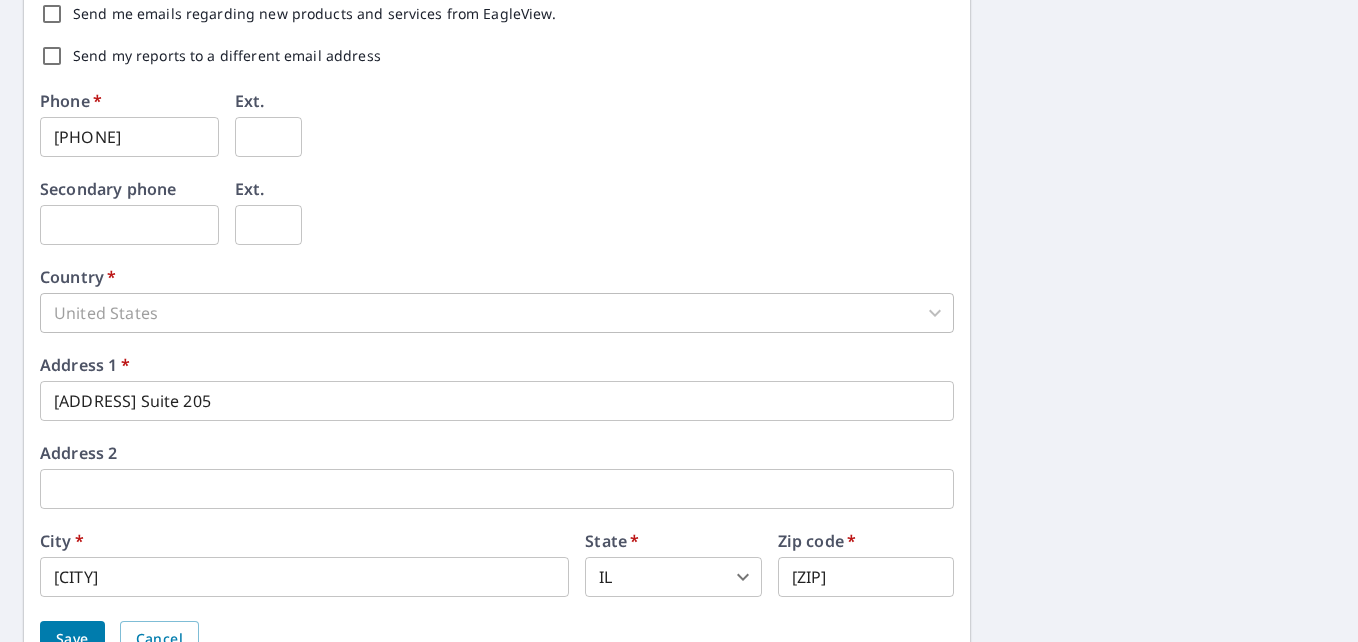 scroll, scrollTop: 766, scrollLeft: 0, axis: vertical 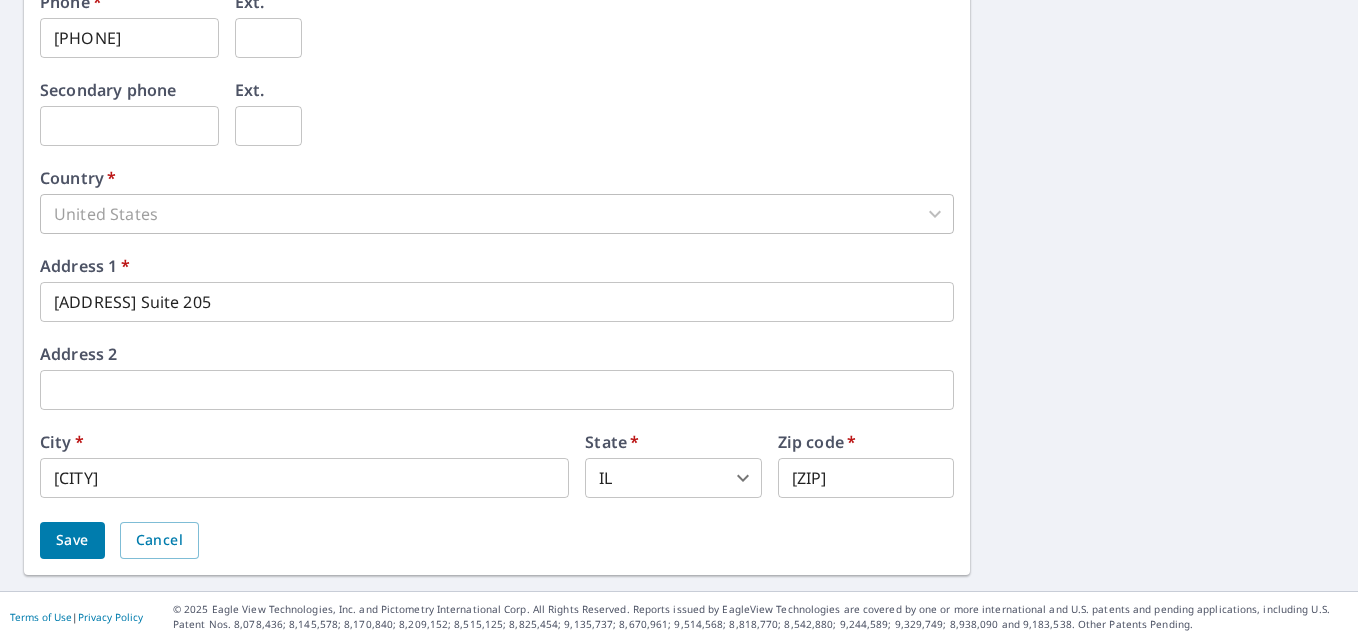 click on "Save" at bounding box center [72, 540] 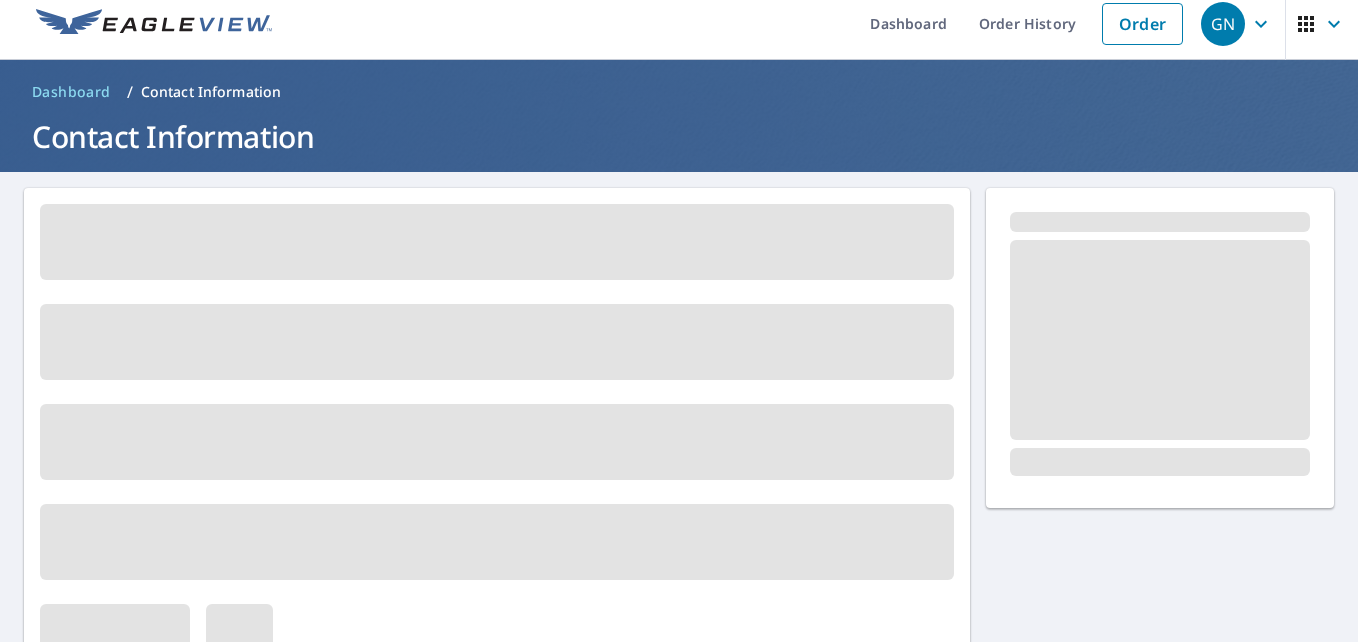 scroll, scrollTop: 0, scrollLeft: 0, axis: both 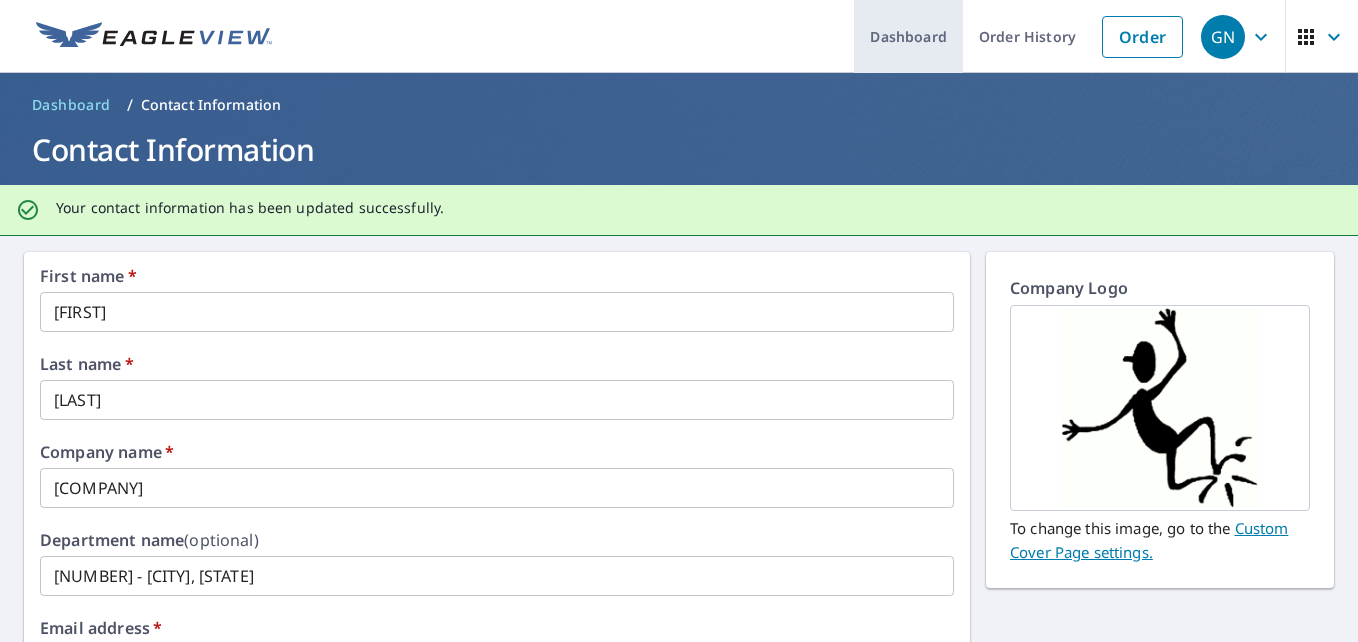 click on "Dashboard" at bounding box center (908, 36) 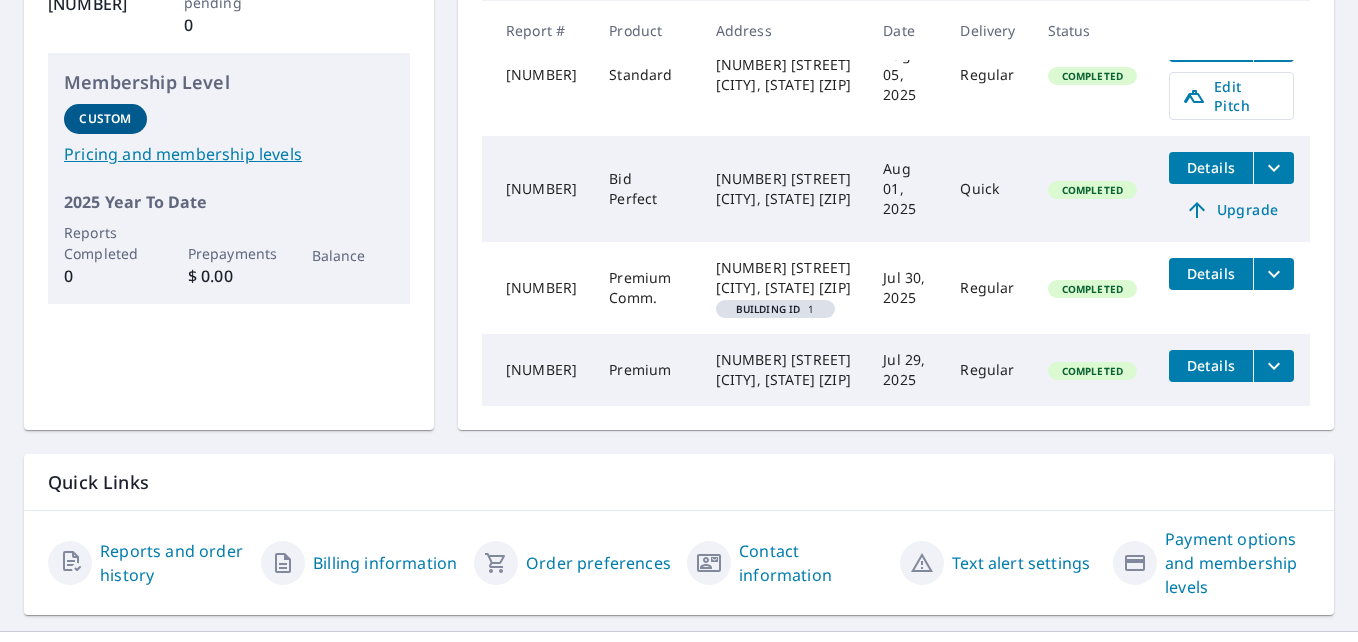 scroll, scrollTop: 461, scrollLeft: 0, axis: vertical 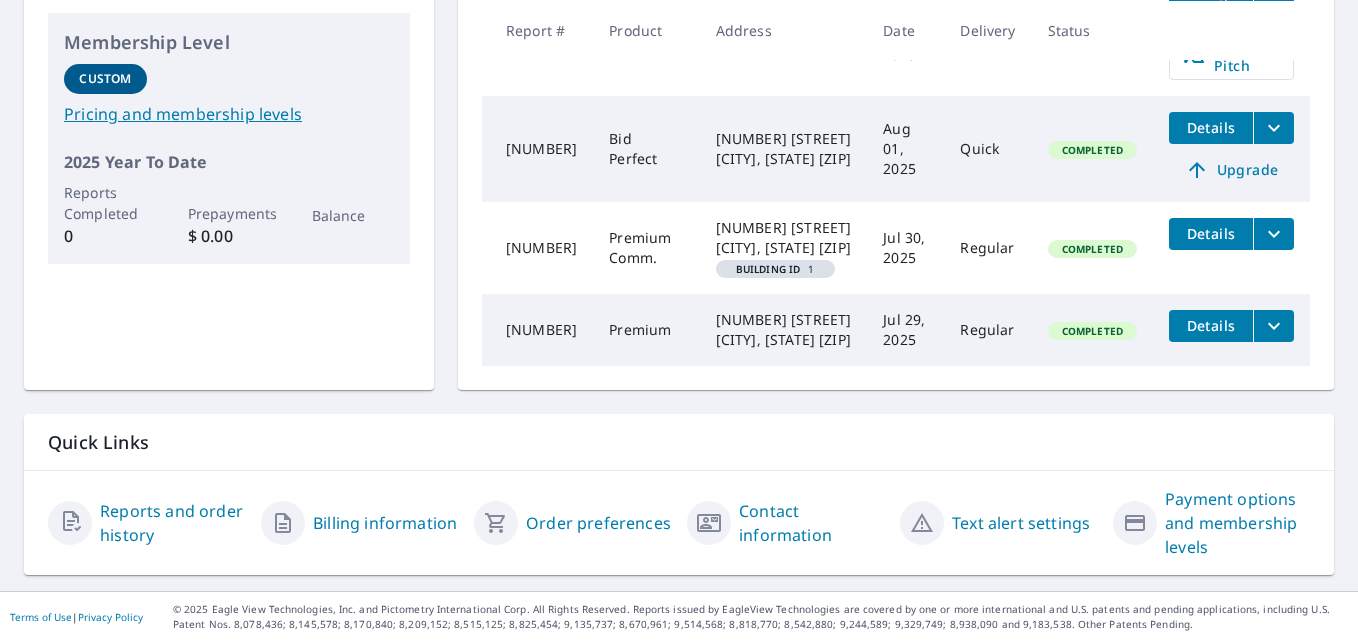 click on "Contact information" at bounding box center [811, 523] 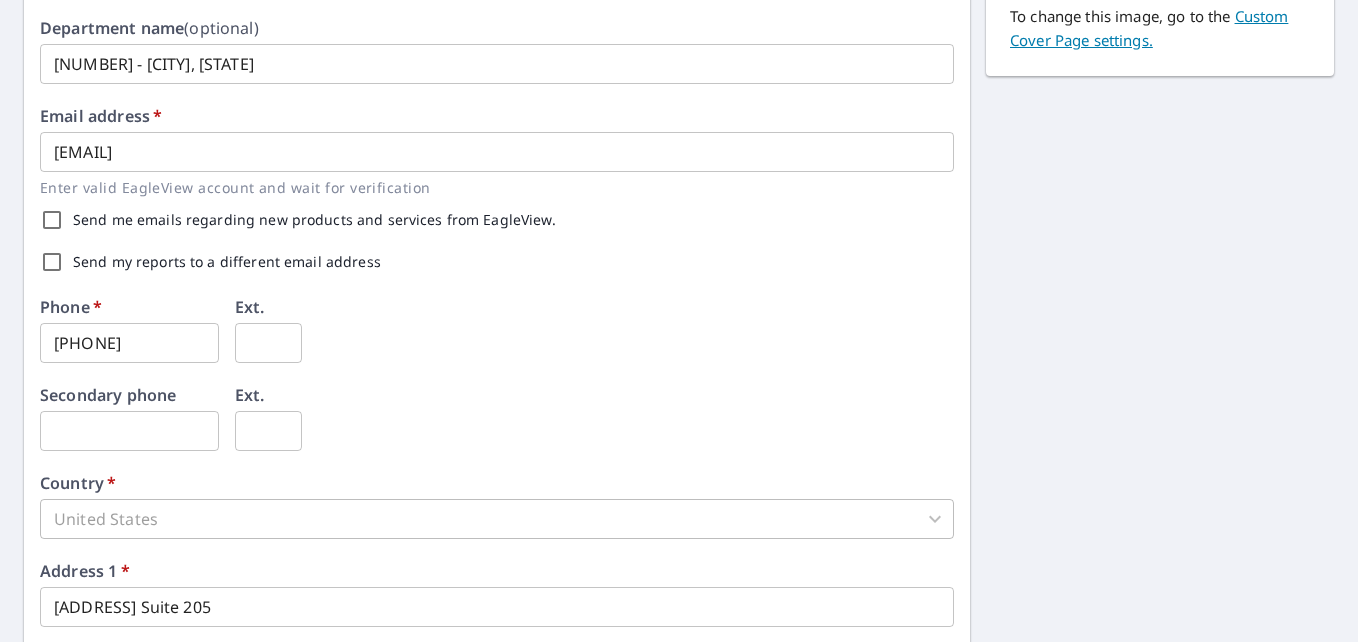 scroll, scrollTop: 17, scrollLeft: 0, axis: vertical 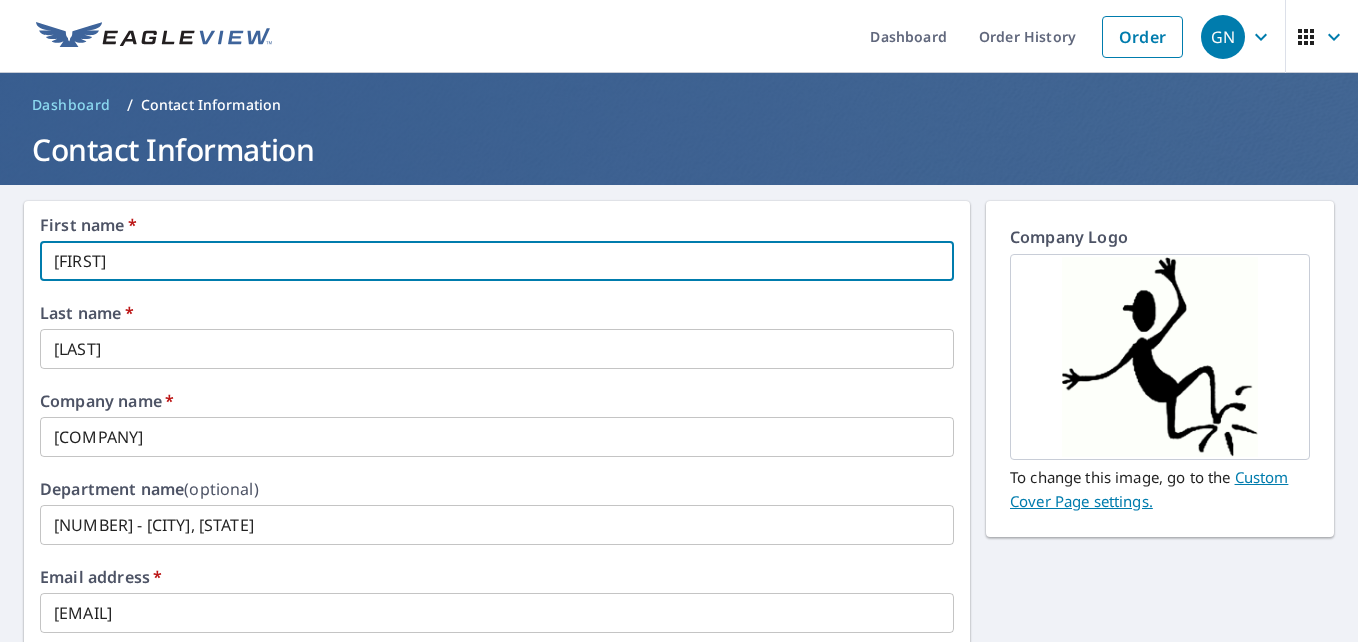 drag, startPoint x: 106, startPoint y: 261, endPoint x: -4, endPoint y: 243, distance: 111.463 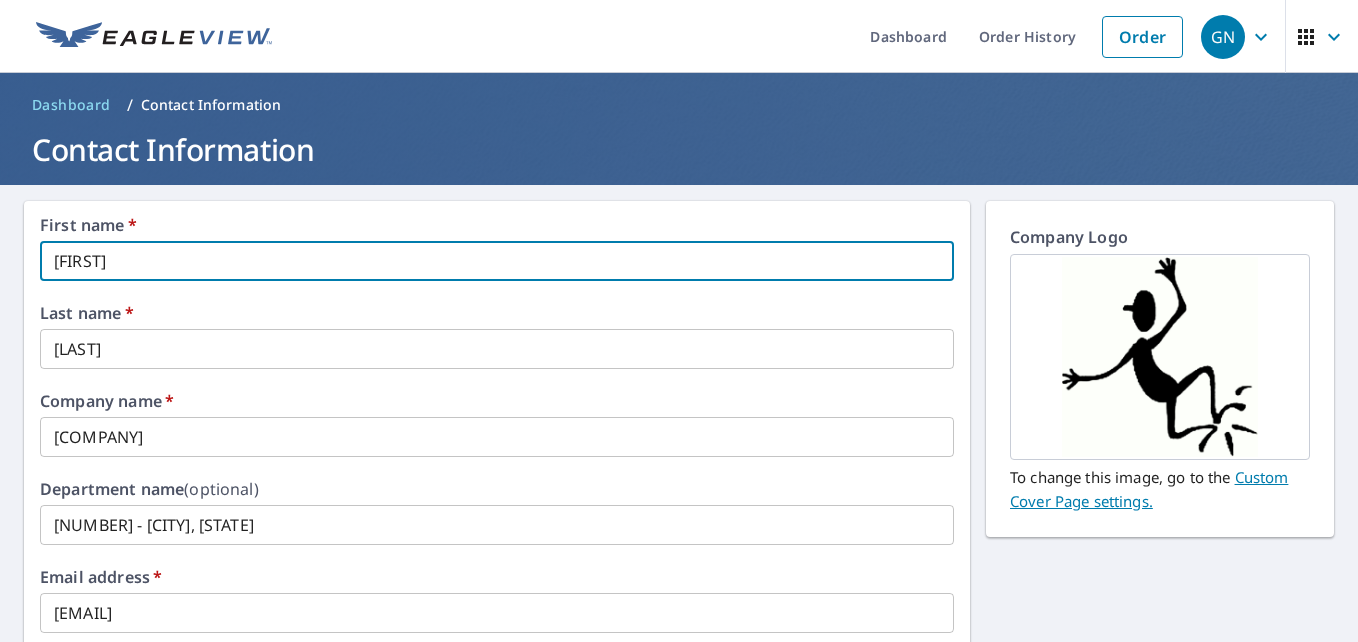 type on "George" 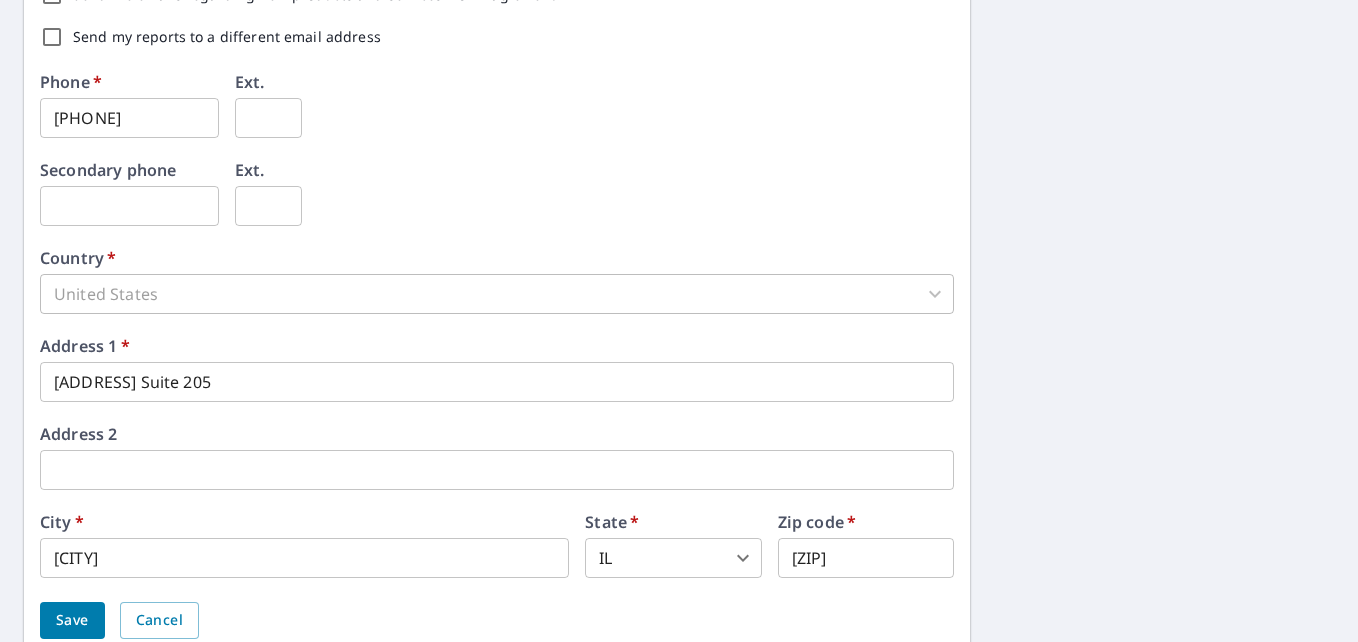 scroll, scrollTop: 766, scrollLeft: 0, axis: vertical 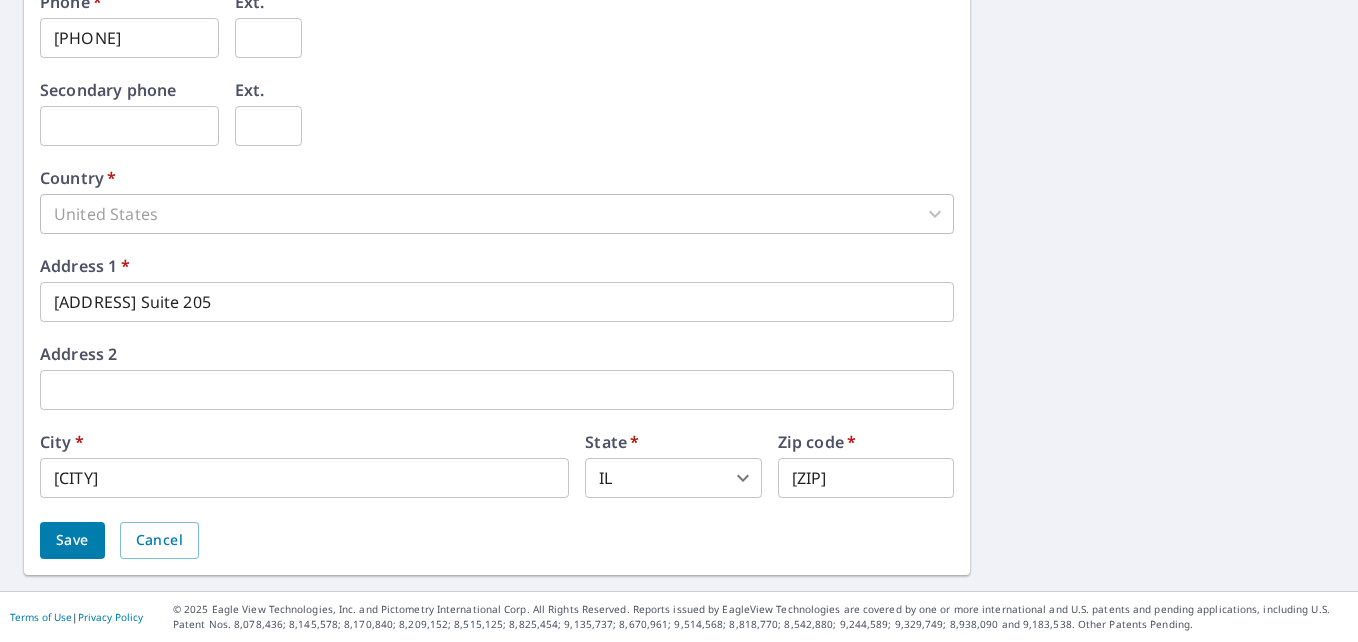 click on "Save" at bounding box center [72, 540] 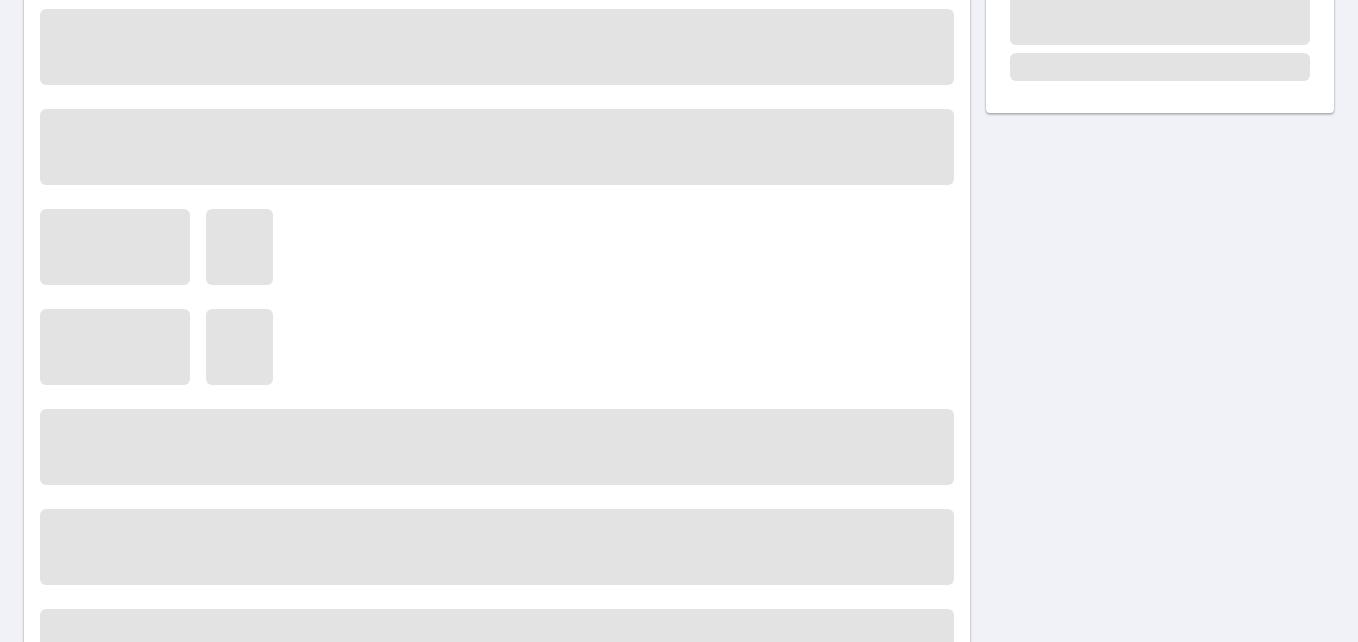scroll, scrollTop: 0, scrollLeft: 0, axis: both 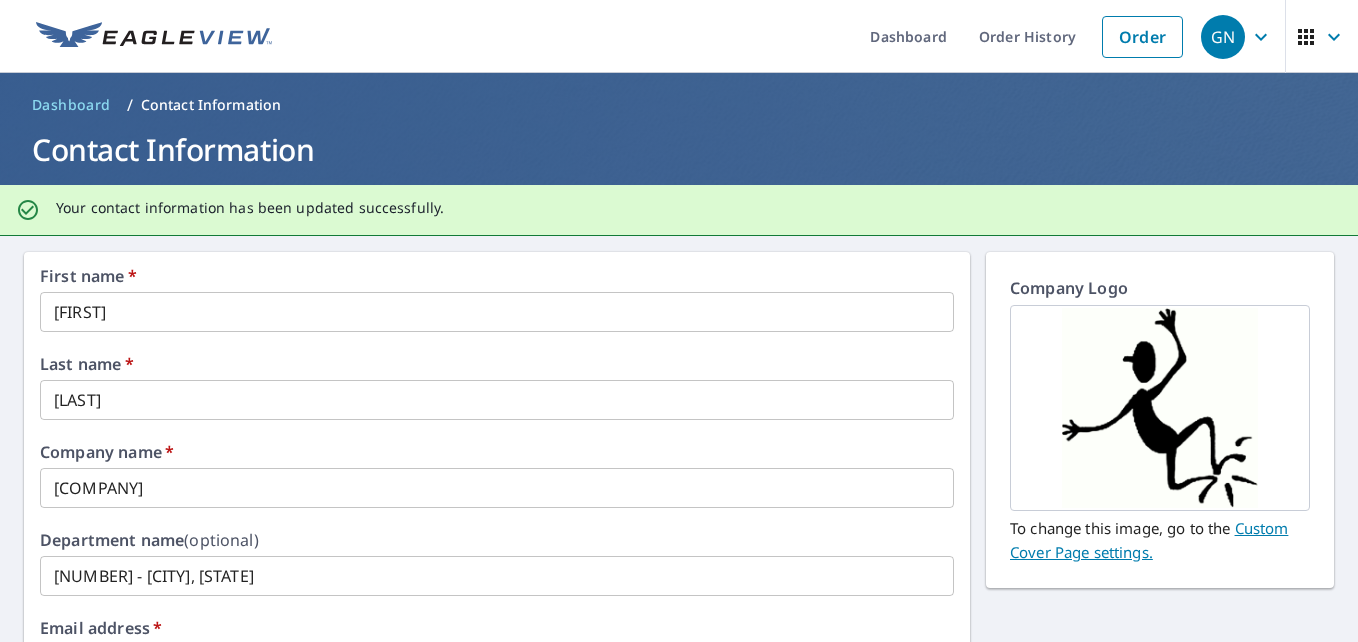 click on "GN" at bounding box center (1223, 37) 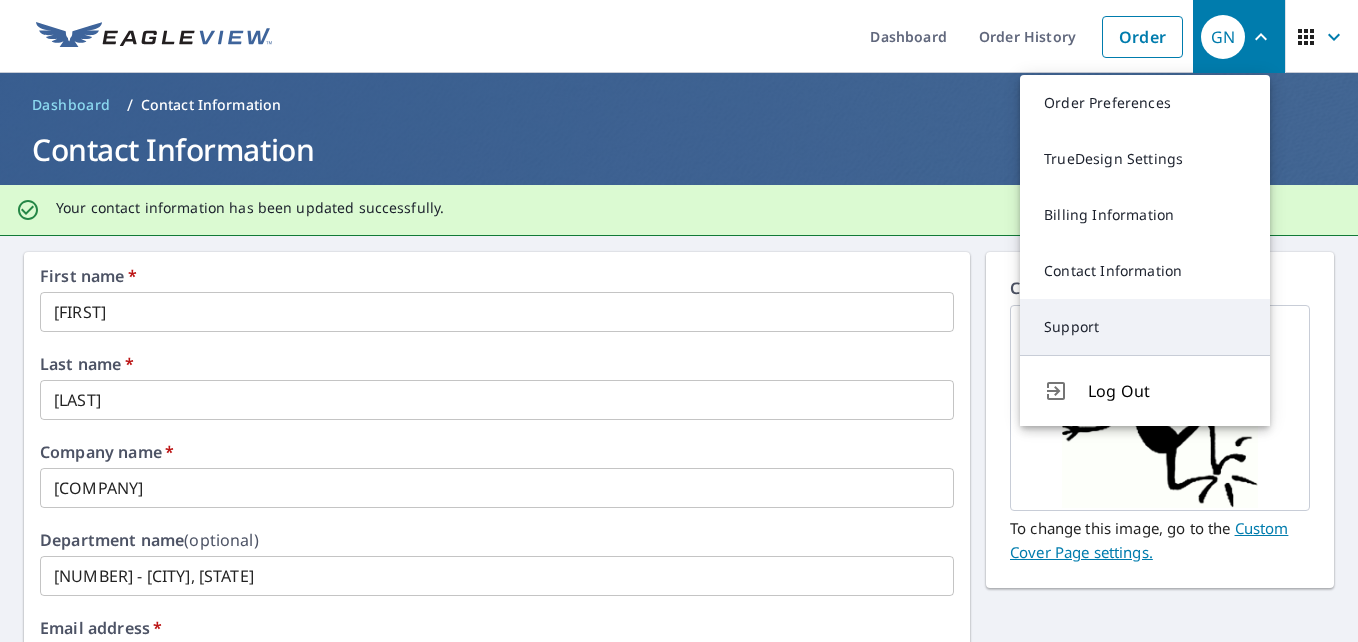 click on "Support" at bounding box center (1145, 327) 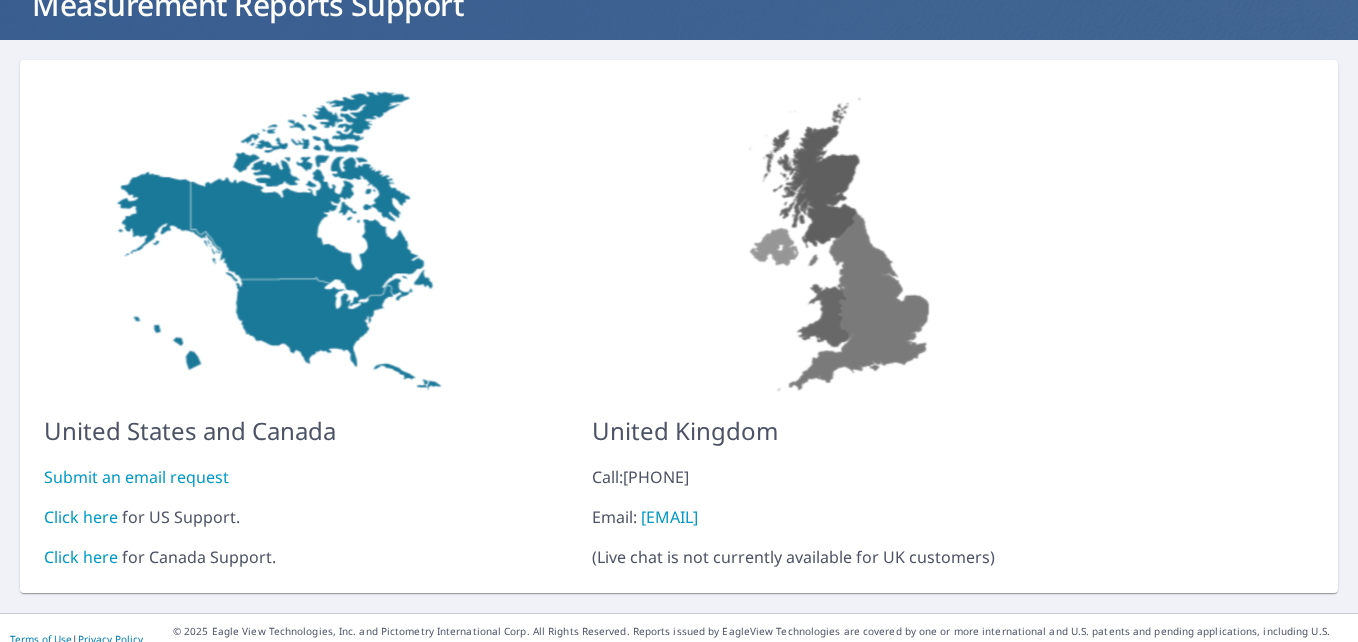 scroll, scrollTop: 167, scrollLeft: 0, axis: vertical 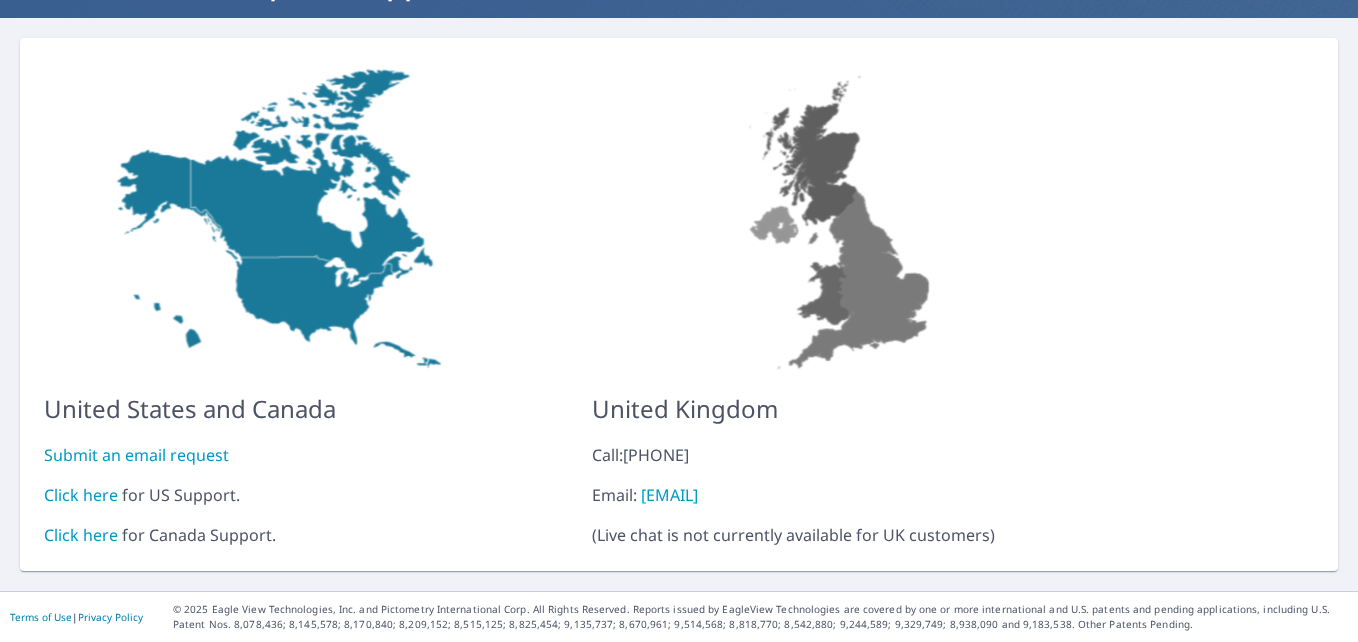 click on "Click here" at bounding box center (81, 495) 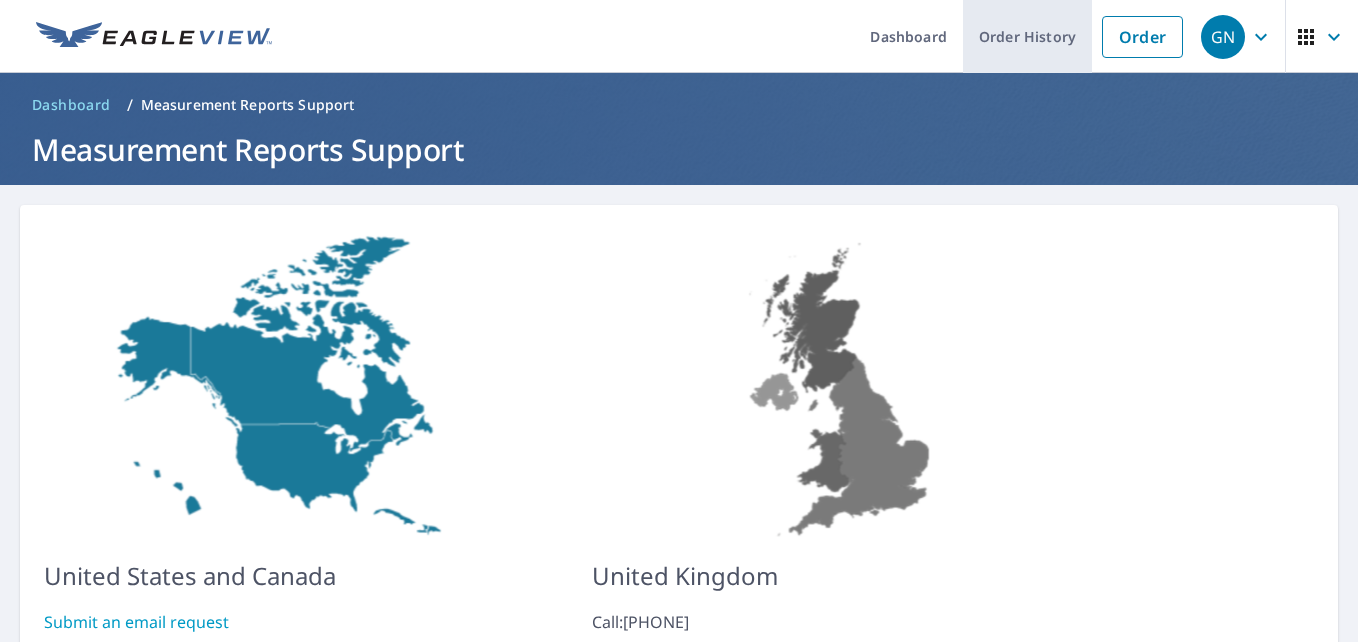 click on "Order History" at bounding box center (1027, 36) 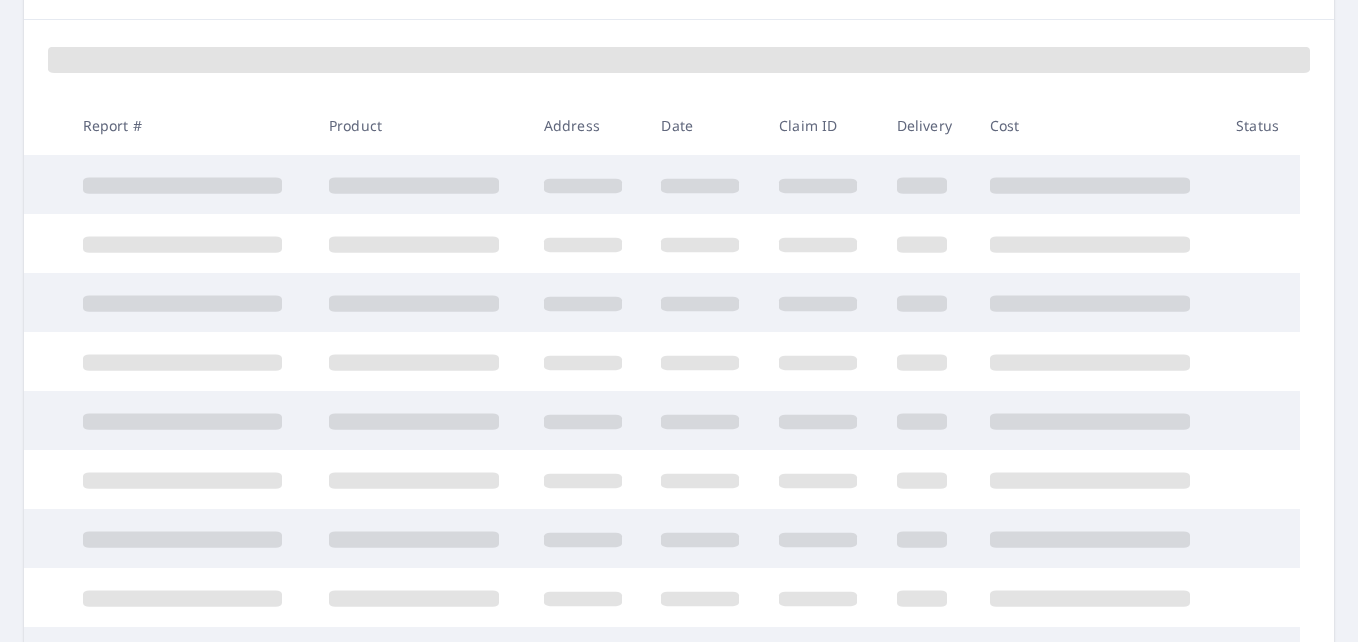 scroll, scrollTop: 268, scrollLeft: 0, axis: vertical 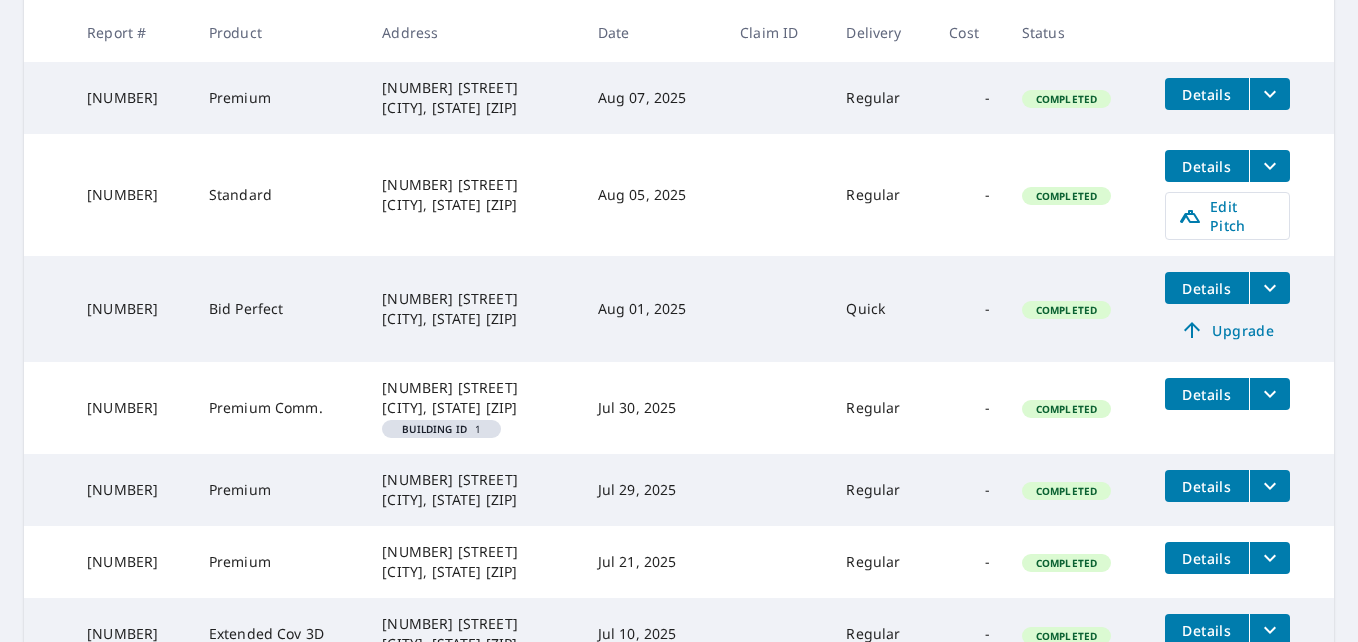 click on "Details" at bounding box center [1207, 288] 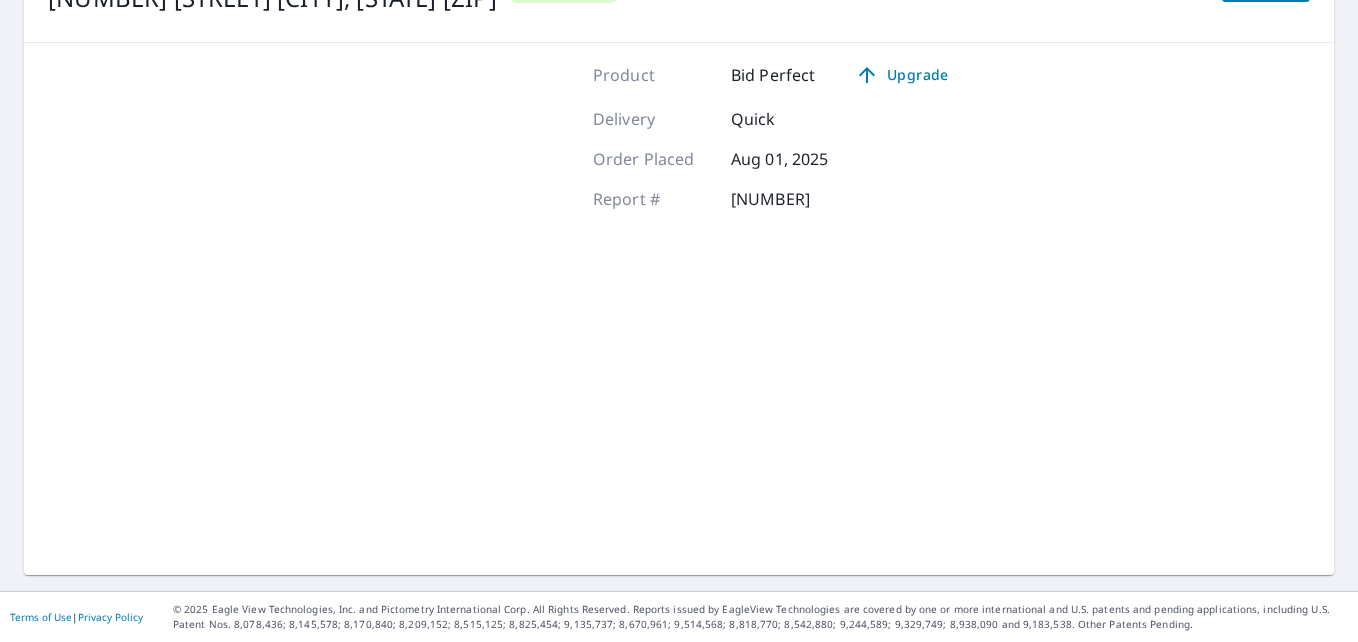 scroll, scrollTop: 292, scrollLeft: 0, axis: vertical 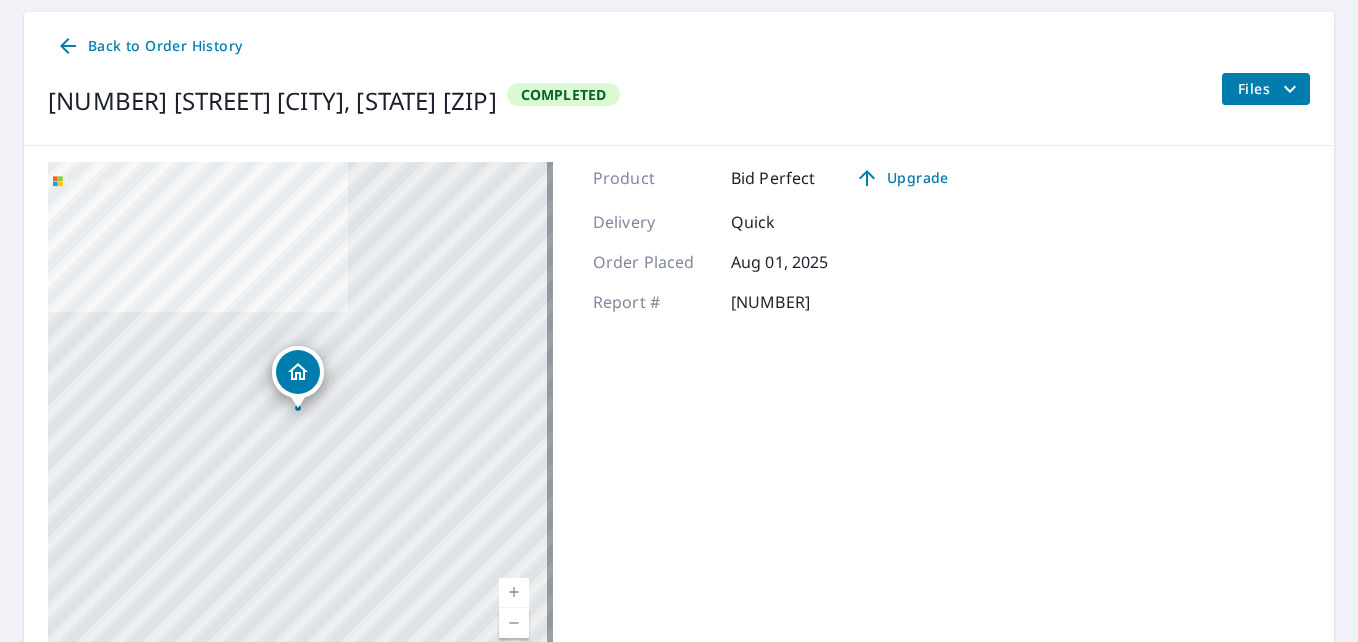 click on "Back to Order History" at bounding box center (149, 46) 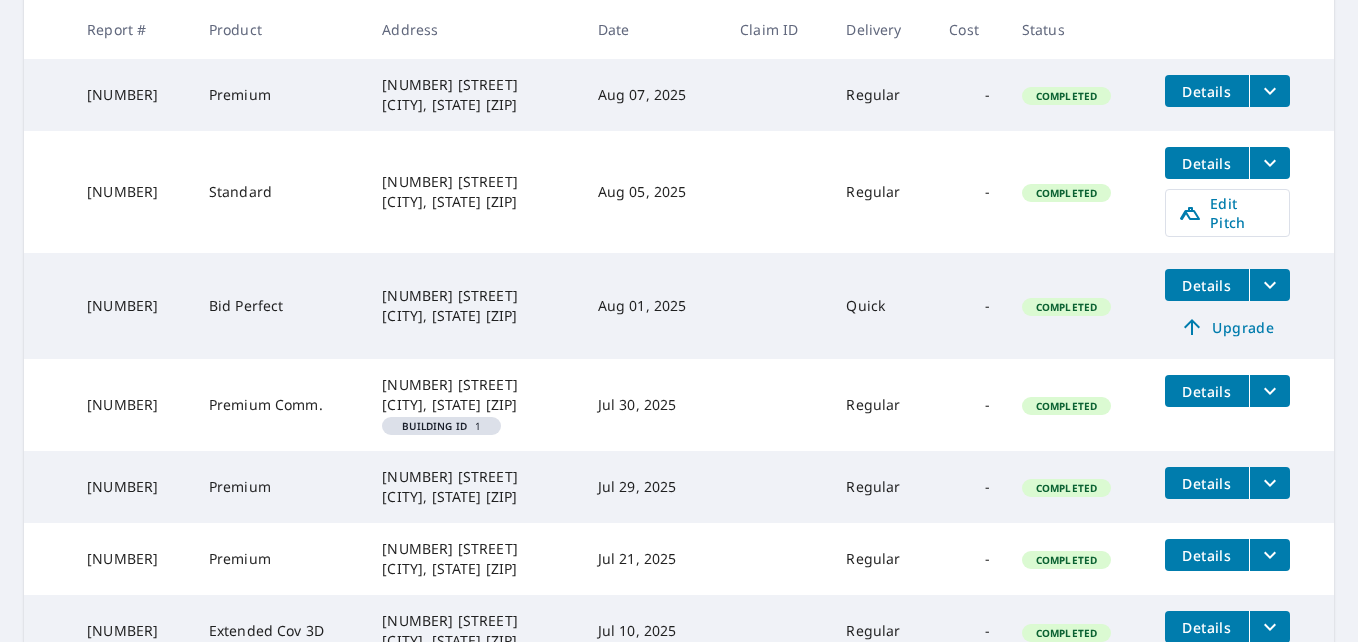 scroll, scrollTop: 436, scrollLeft: 0, axis: vertical 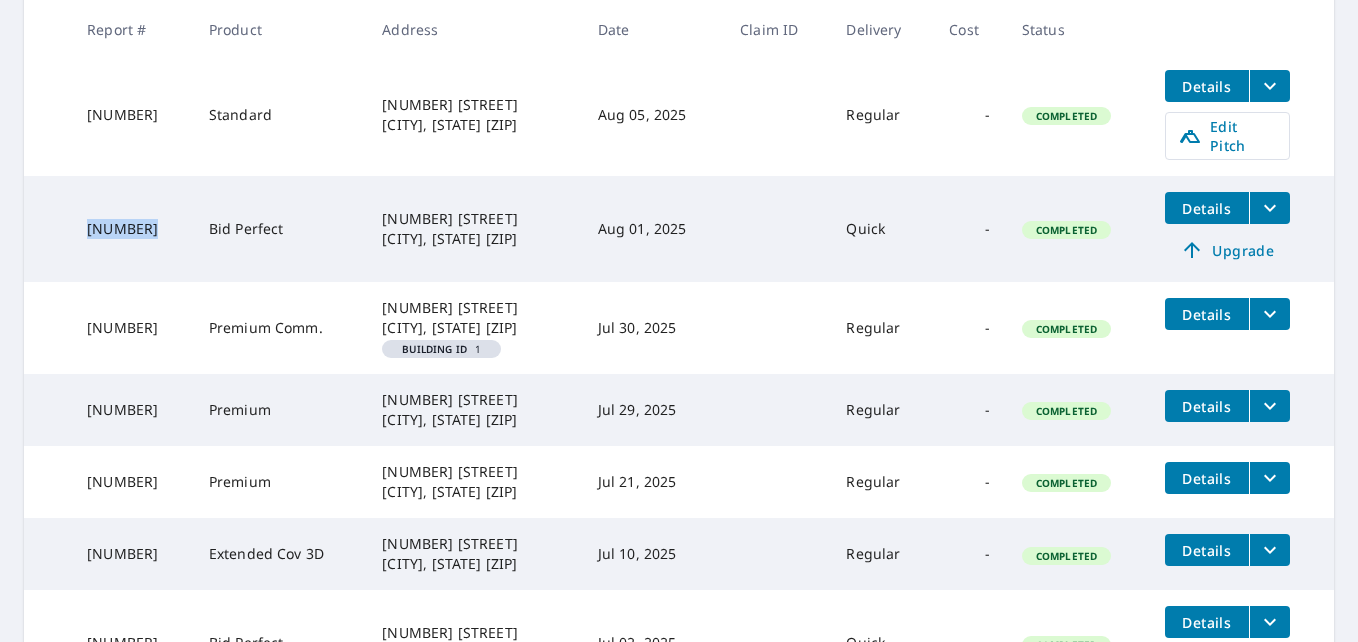 drag, startPoint x: 88, startPoint y: 213, endPoint x: 152, endPoint y: 213, distance: 64 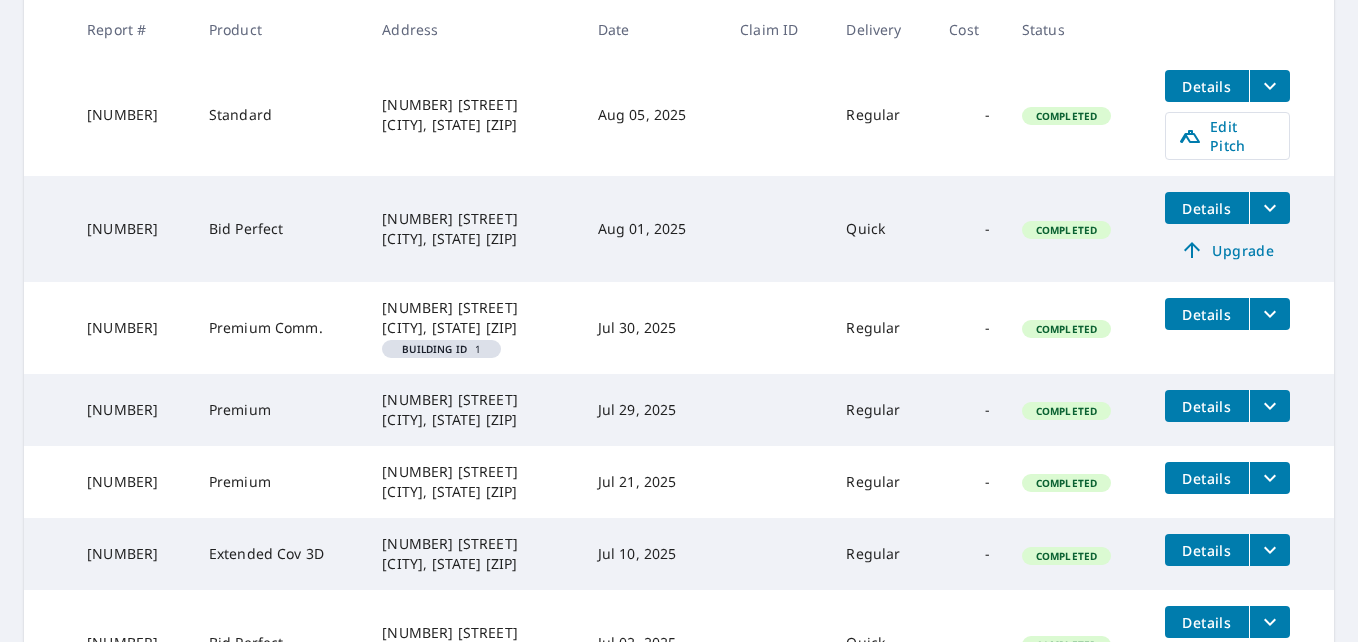 drag, startPoint x: 152, startPoint y: 213, endPoint x: 286, endPoint y: 243, distance: 137.31715 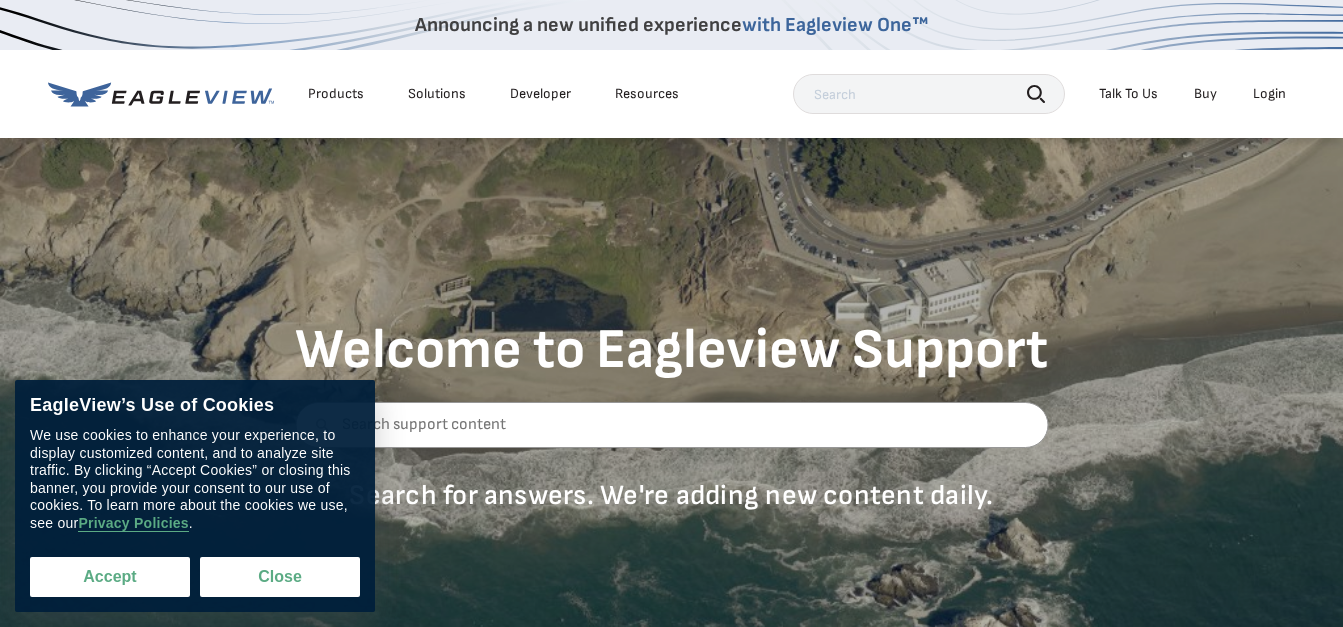 scroll, scrollTop: 0, scrollLeft: 0, axis: both 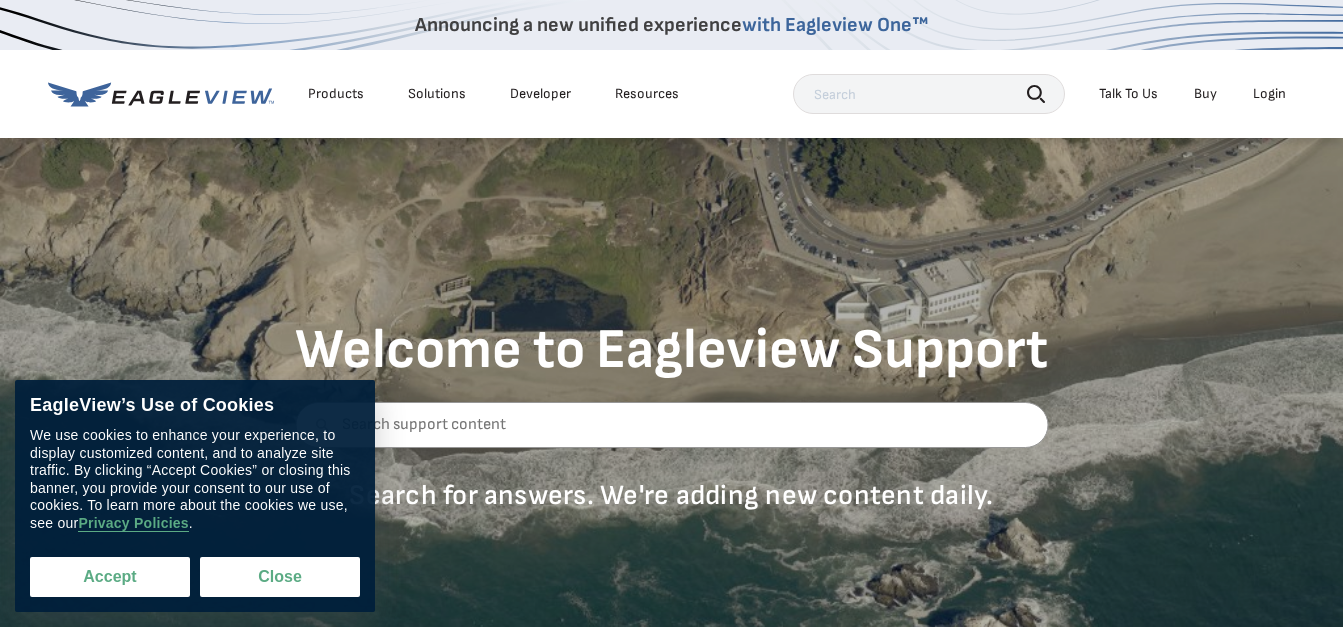 click on "Accept" at bounding box center (110, 577) 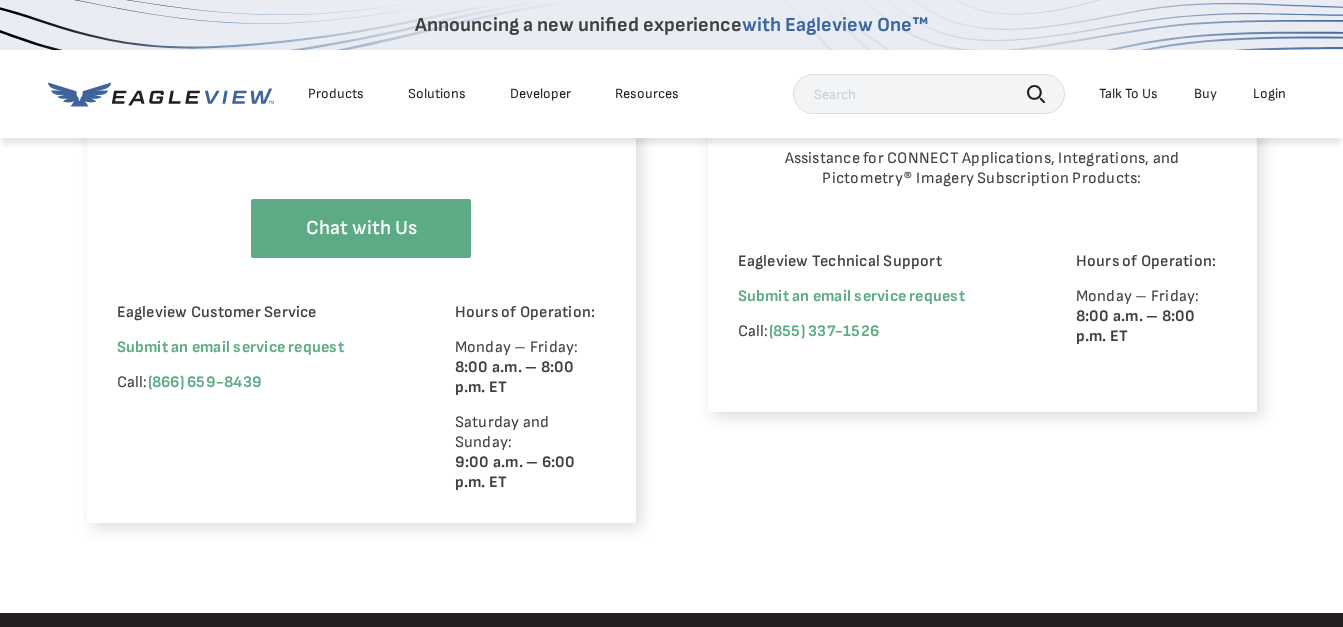 scroll, scrollTop: 1523, scrollLeft: 0, axis: vertical 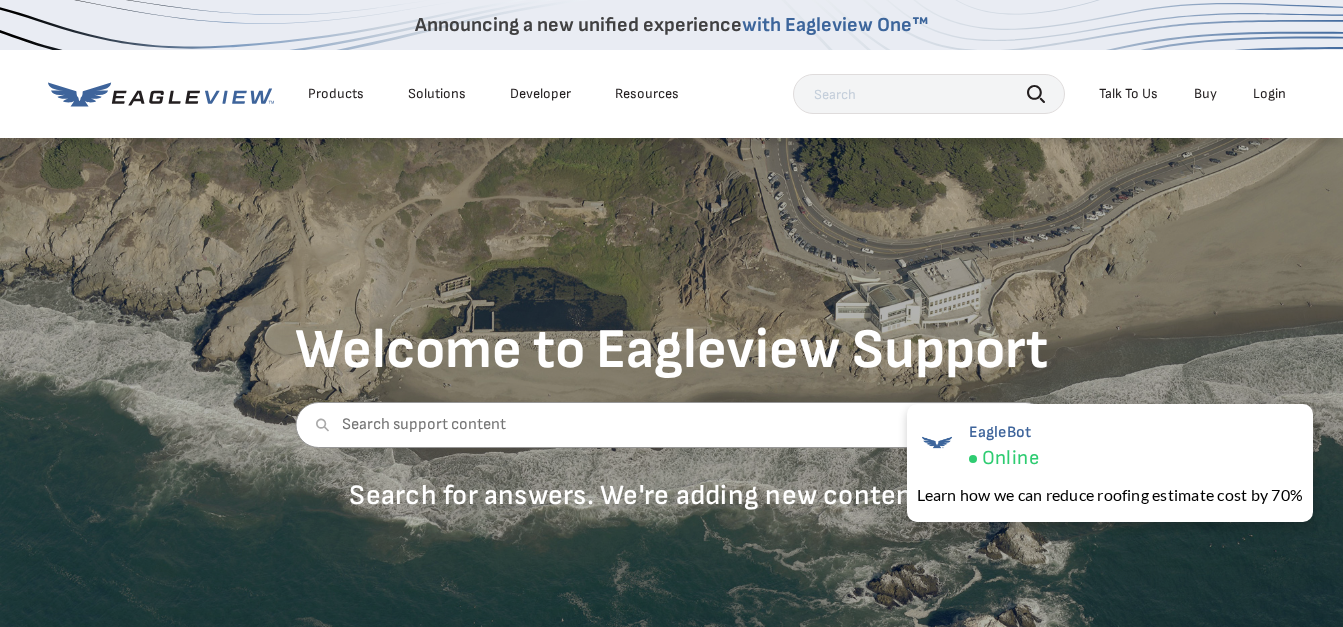 click on "Login" at bounding box center [1269, 94] 